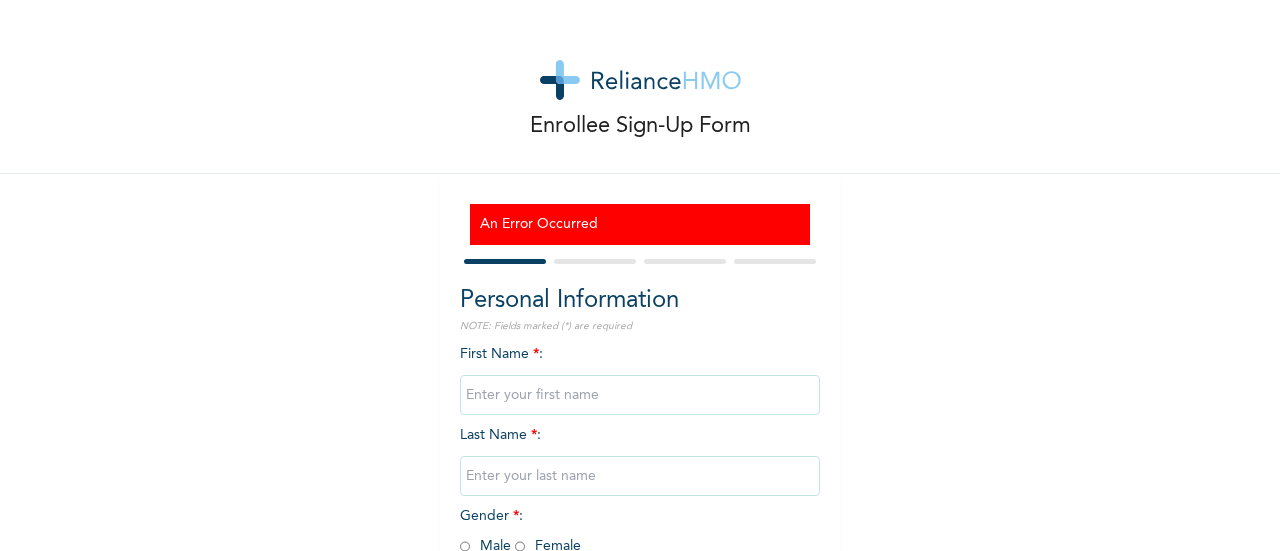 scroll, scrollTop: 0, scrollLeft: 0, axis: both 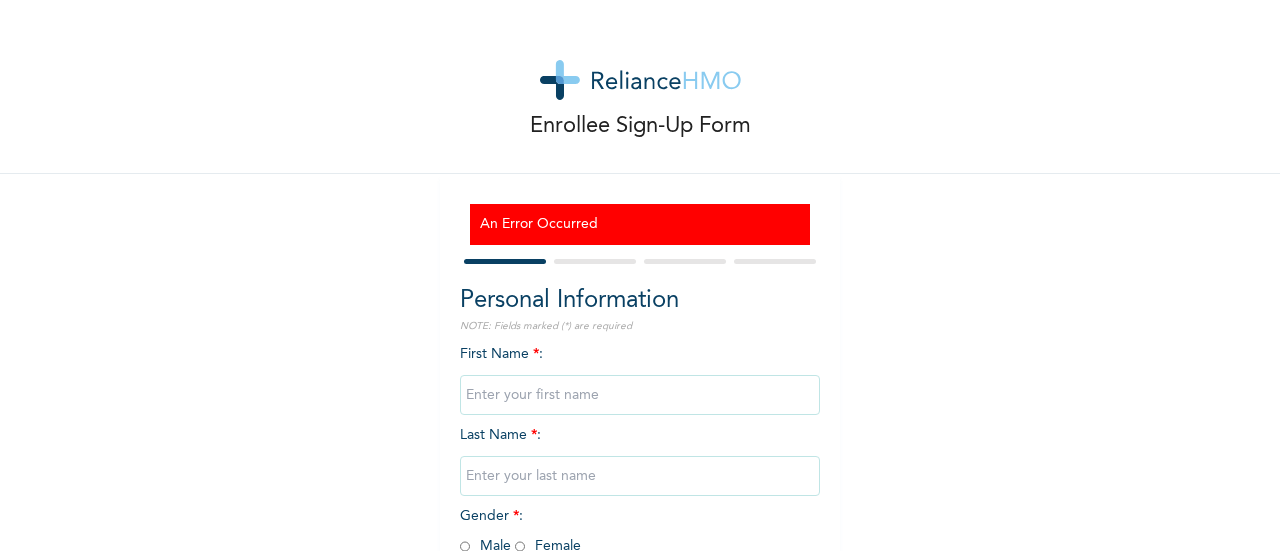 click at bounding box center (640, 395) 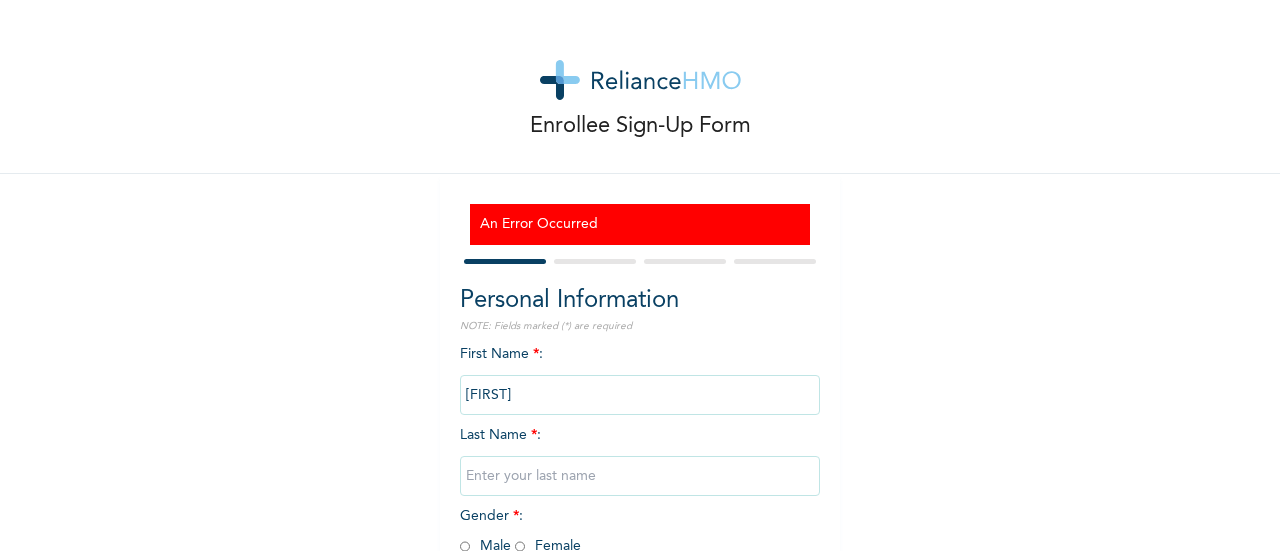 type on "[FIRST]" 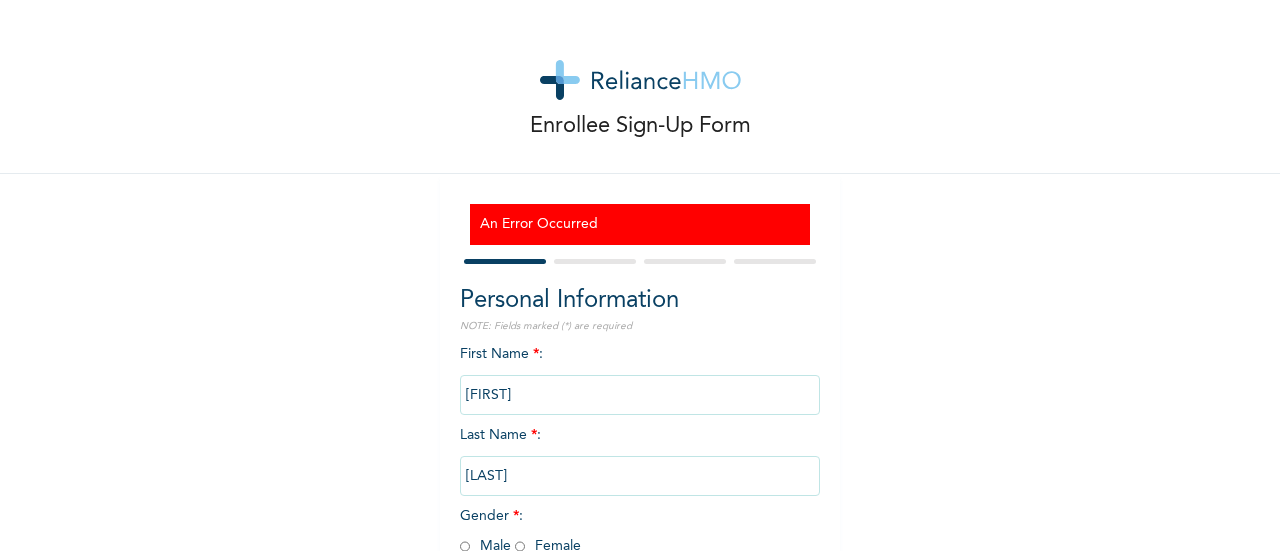 type on "[LAST]" 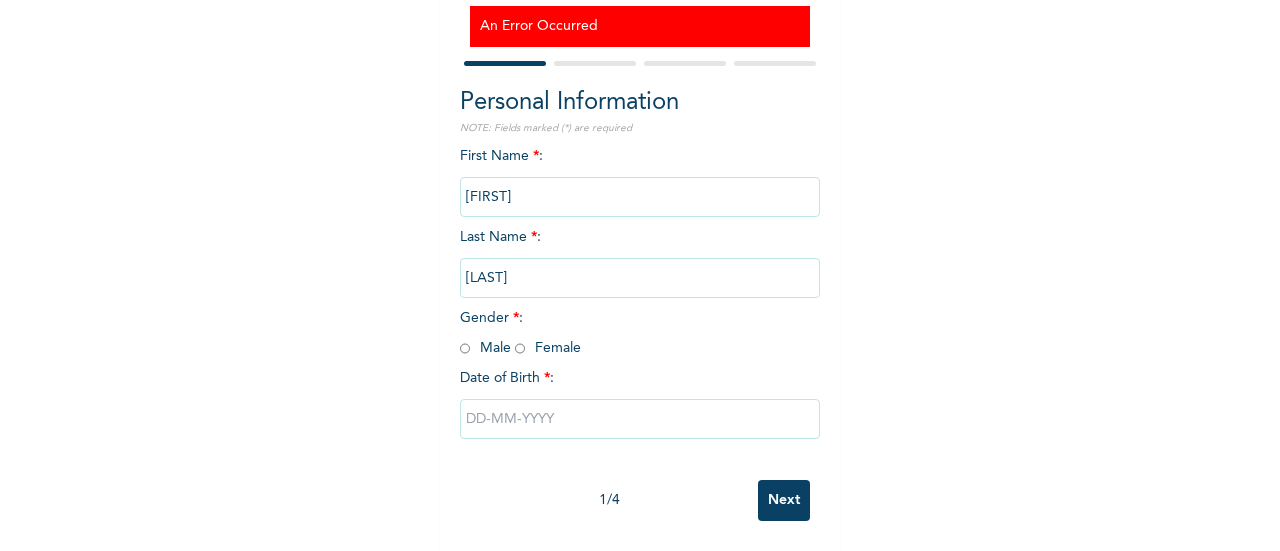 click on "First Name   * : [FIRST] Last Name   * : [LAST] Gender   * : Male   Female Date of Birth   * :" at bounding box center (640, 308) 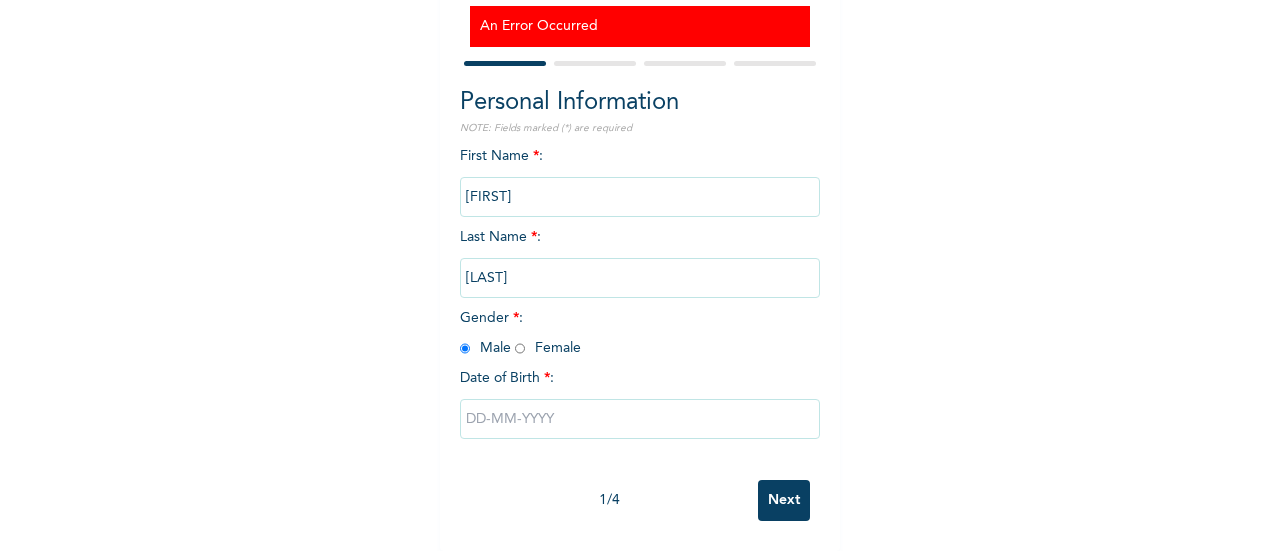 click at bounding box center (640, 419) 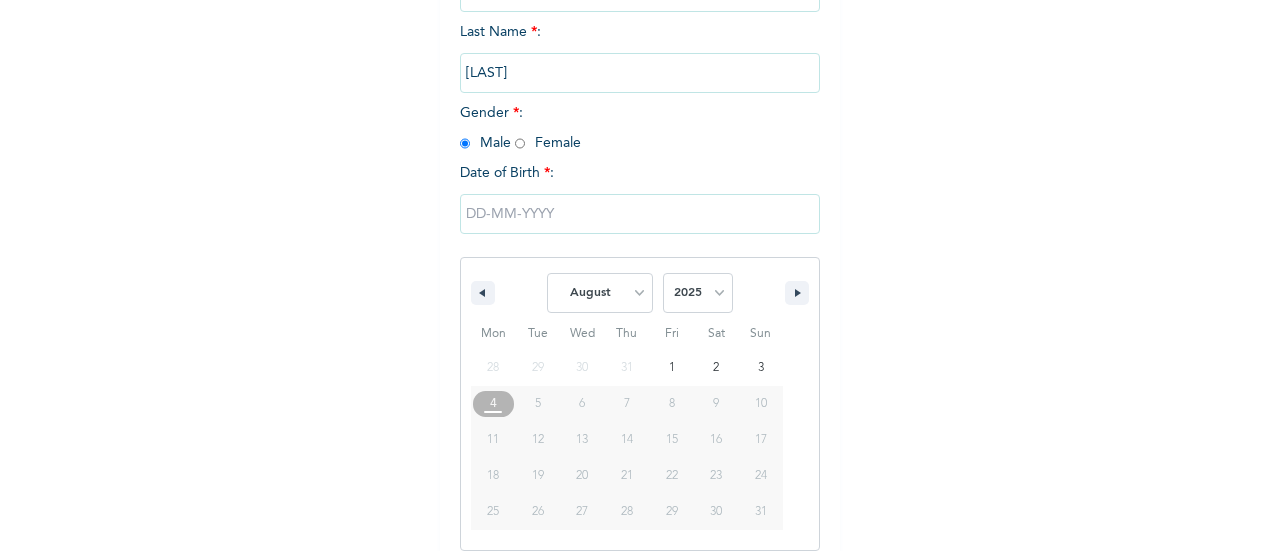 scroll, scrollTop: 420, scrollLeft: 0, axis: vertical 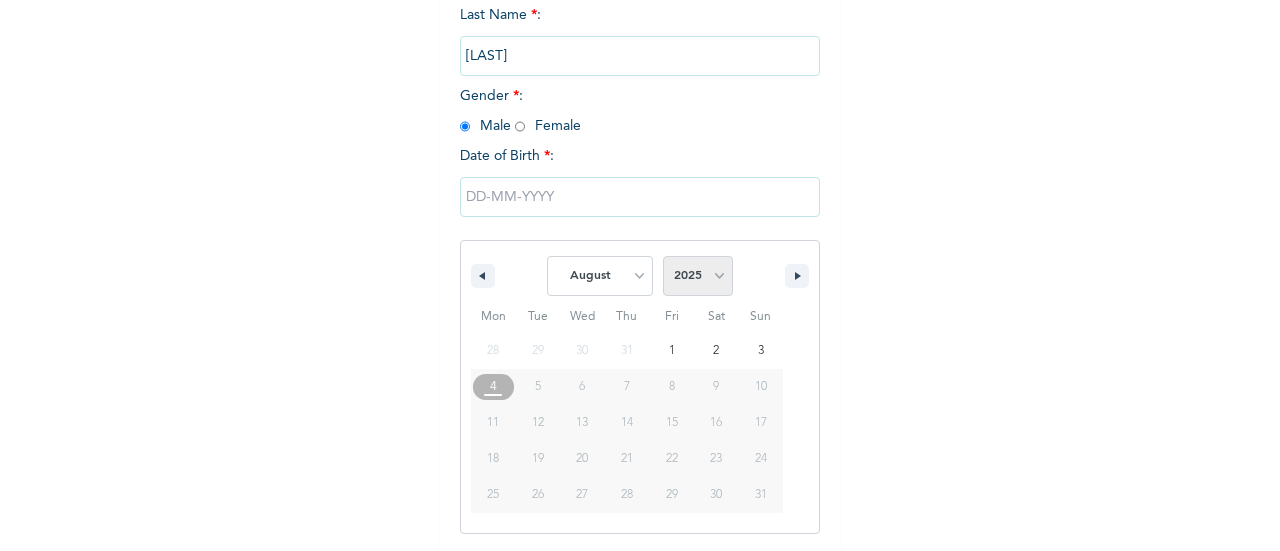 click on "2025 2024 2023 2022 2021 2020 2019 2018 2017 2016 2015 2014 2013 2012 2011 2010 2009 2008 2007 2006 2005 2004 2003 2002 2001 2000 1999 1998 1997 1996 1995 1994 1993 1992 1991 1990 1989 1988 1987 1986 1985 1984 1983 1982 1981 1980 1979 1978 1977 1976 1975 1974 1973 1972 1971 1970 1969 1968 1967 1966 1965 1964 1963 1962 1961 1960 1959 1958 1957 1956 1955 1954 1953 1952 1951 1950 1949 1948 1947 1946 1945 1944 1943 1942 1941 1940 1939 1938 1937 1936 1935 1934 1933 1932 1931 1930 1929 1928 1927 1926 1925 1924 1923 1922 1921 1920 1919 1918 1917 1916 1915 1914 1913 1912 1911 1910 1909 1908 1907 1906 1905" at bounding box center (698, 276) 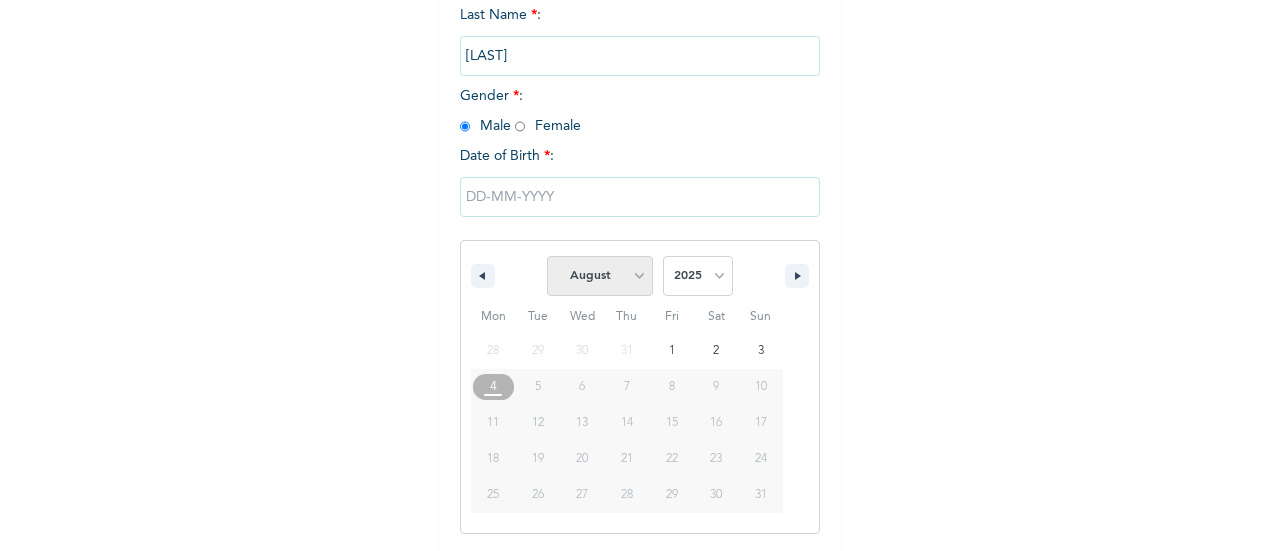 click on "January February March April May June July August September October November December" at bounding box center (600, 276) 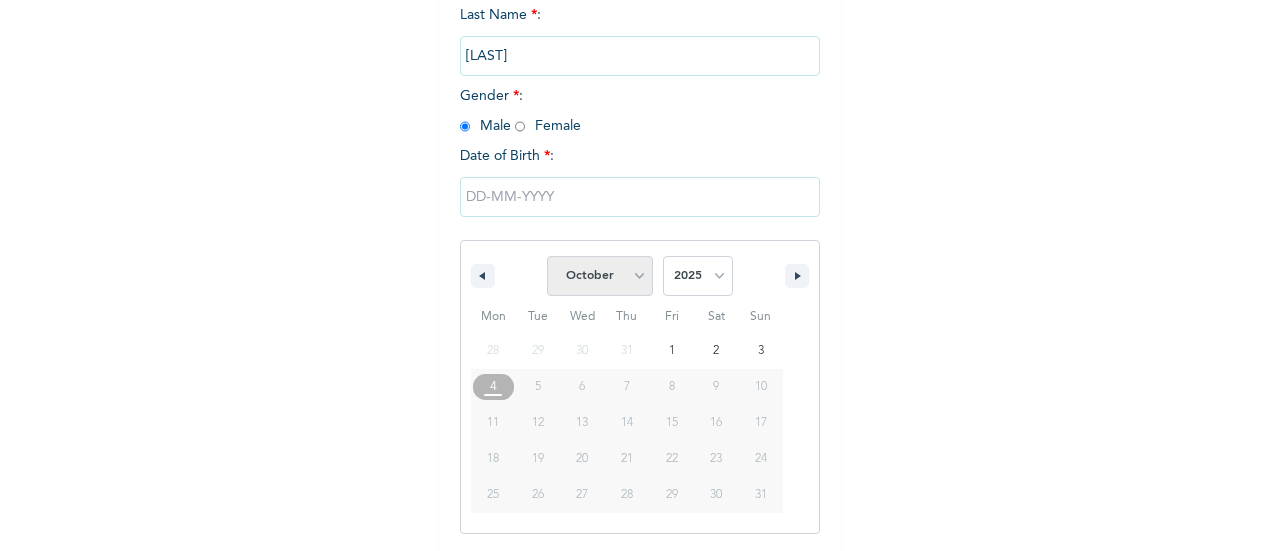 click on "January February March April May June July August September October November December" at bounding box center [600, 276] 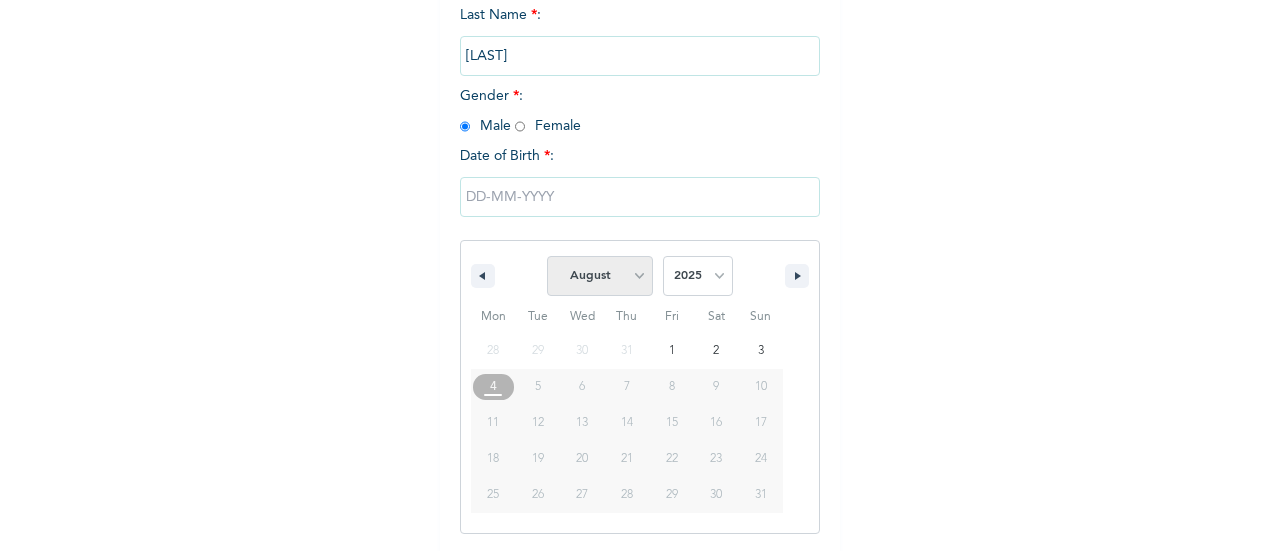 click on "January February March April May June July August September October November December" at bounding box center [600, 276] 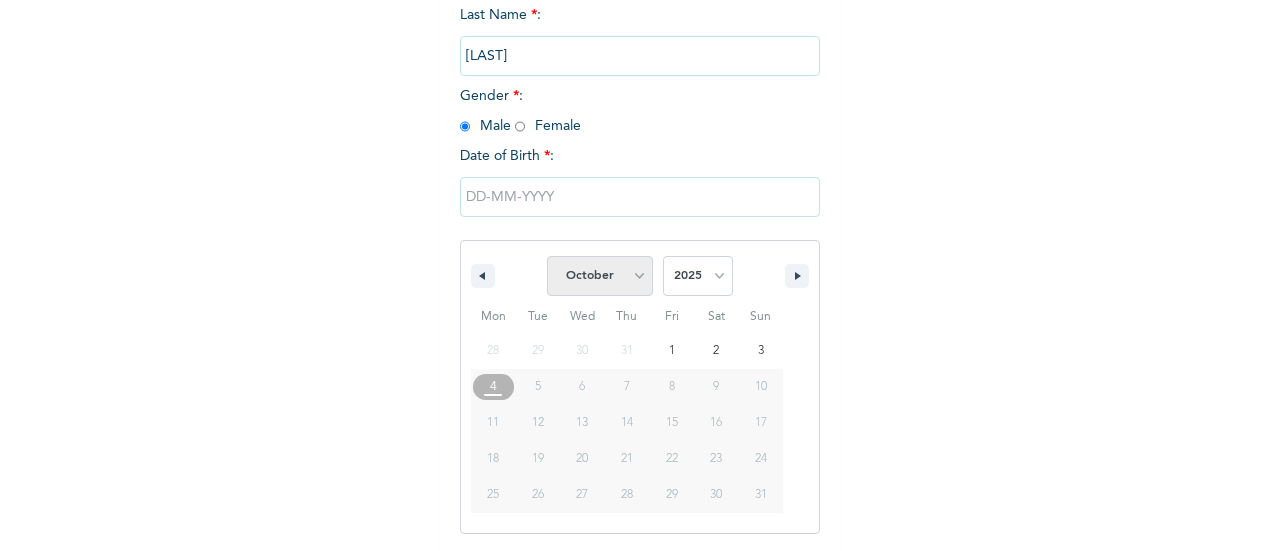 click on "January February March April May June July August September October November December" at bounding box center [600, 276] 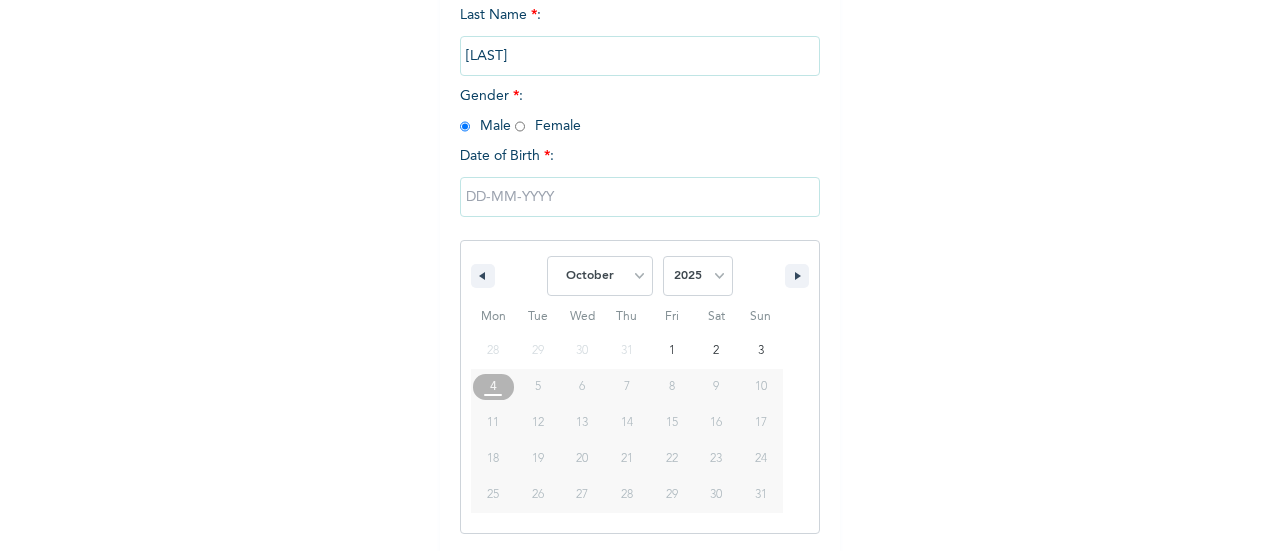 select on "7" 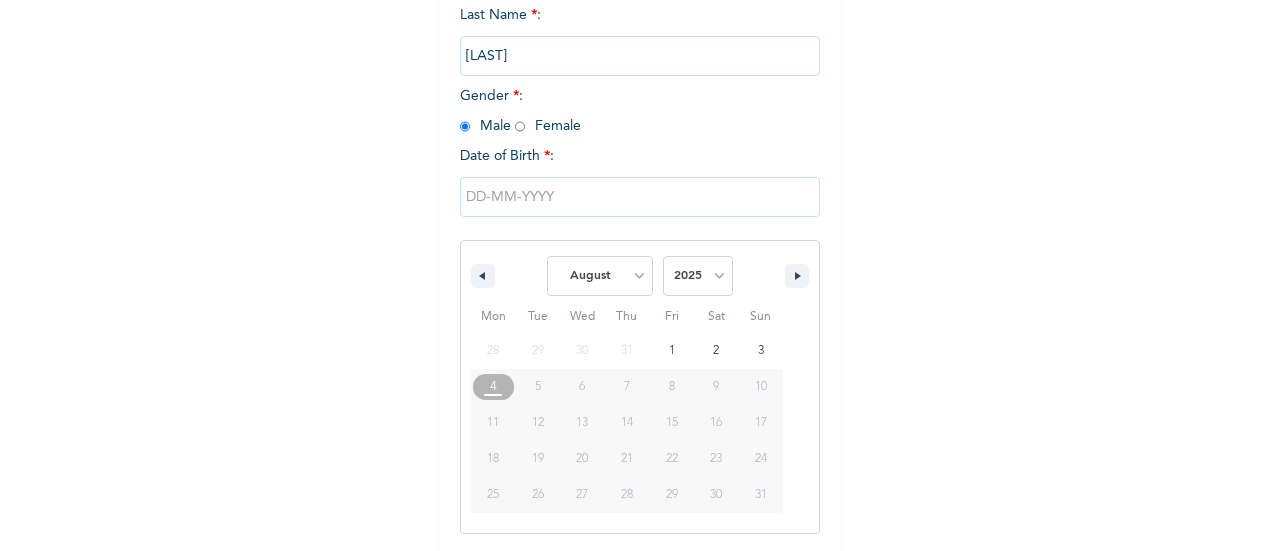 click at bounding box center [640, 197] 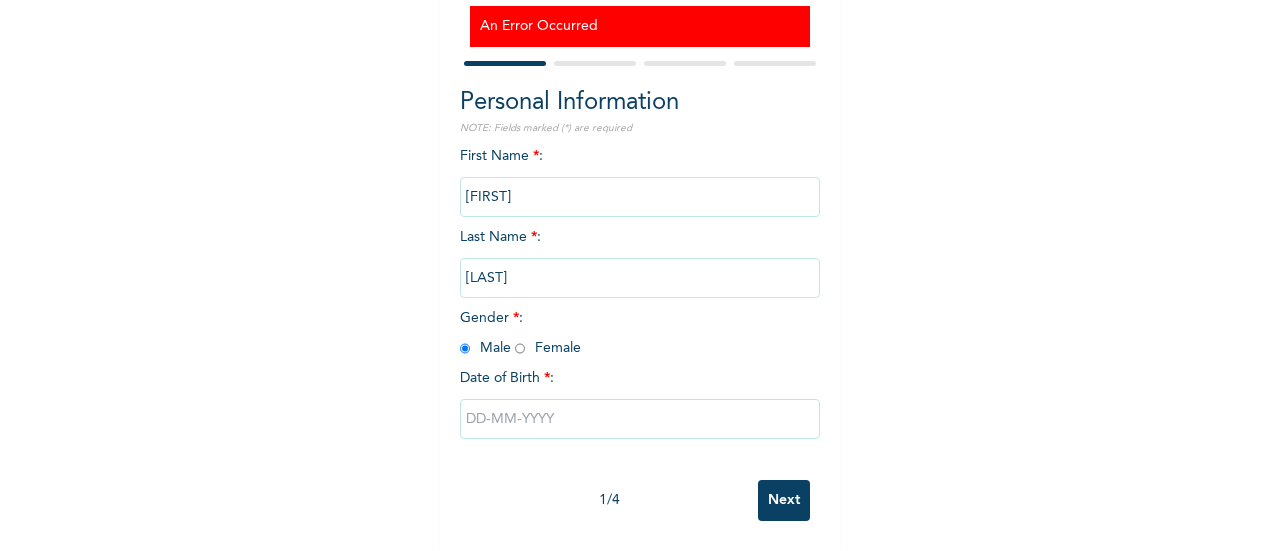 click at bounding box center [640, 419] 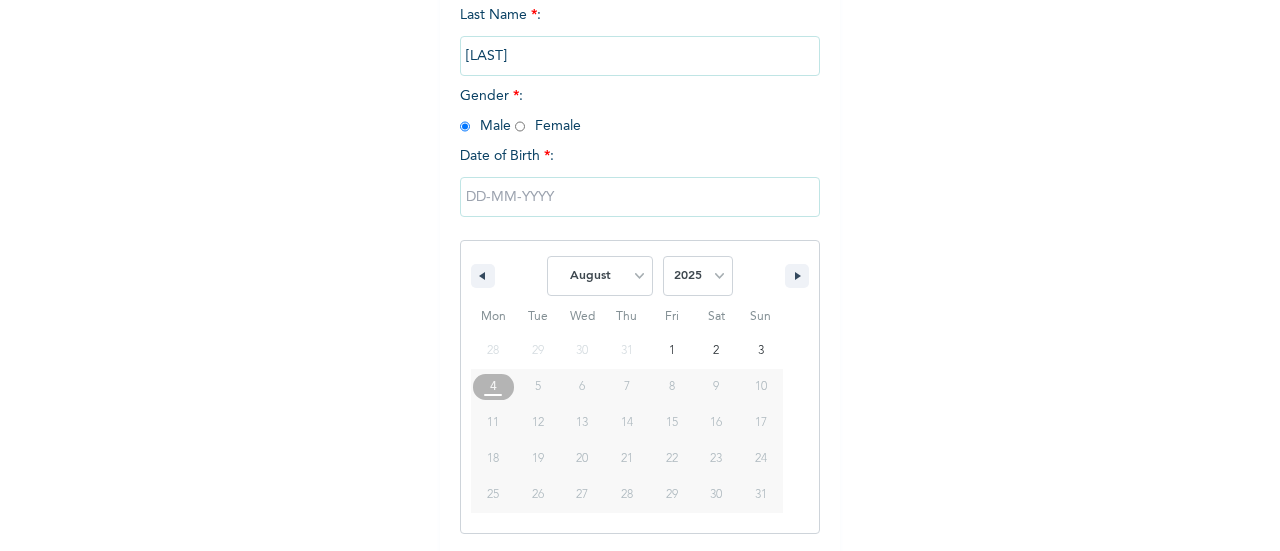 click at bounding box center (640, 197) 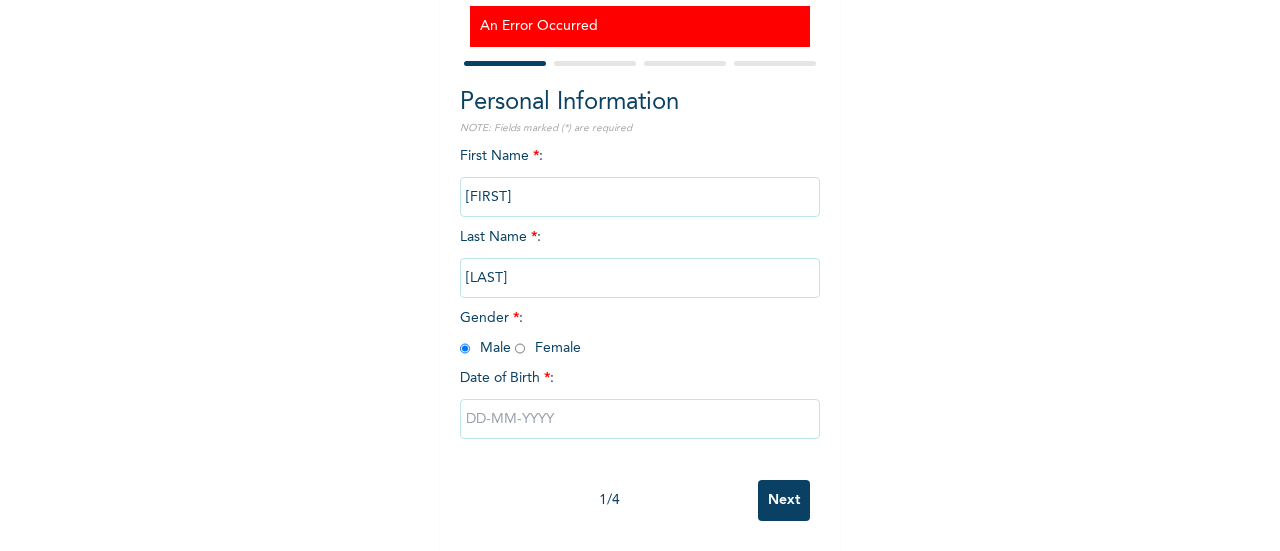 scroll, scrollTop: 215, scrollLeft: 0, axis: vertical 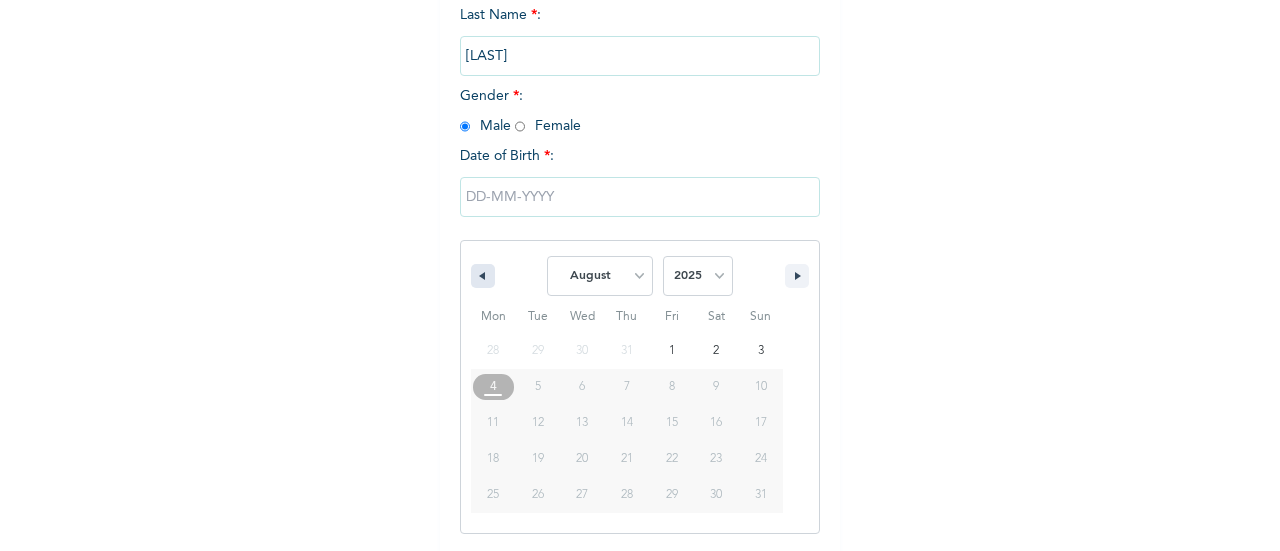 click at bounding box center (480, 276) 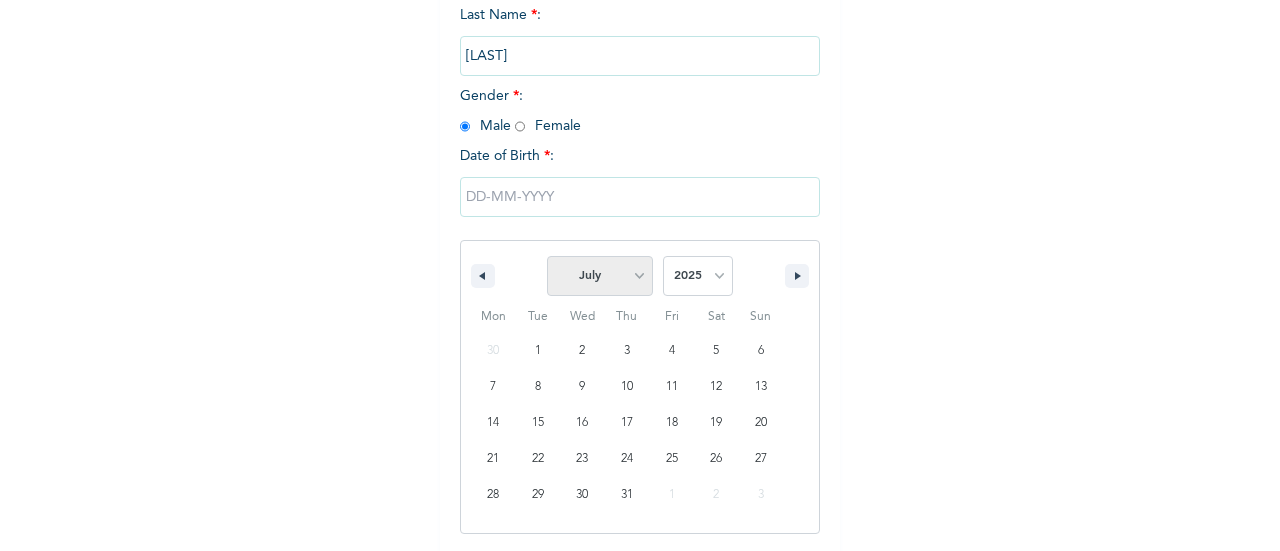 click on "January February March April May June July August September October November December" at bounding box center [600, 276] 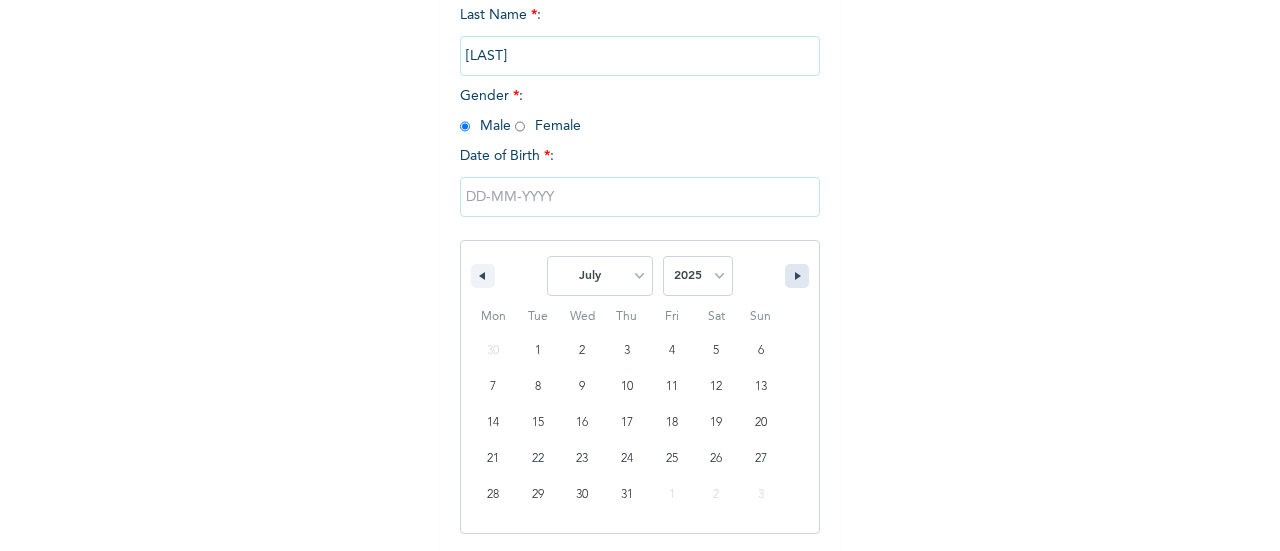 click at bounding box center [797, 276] 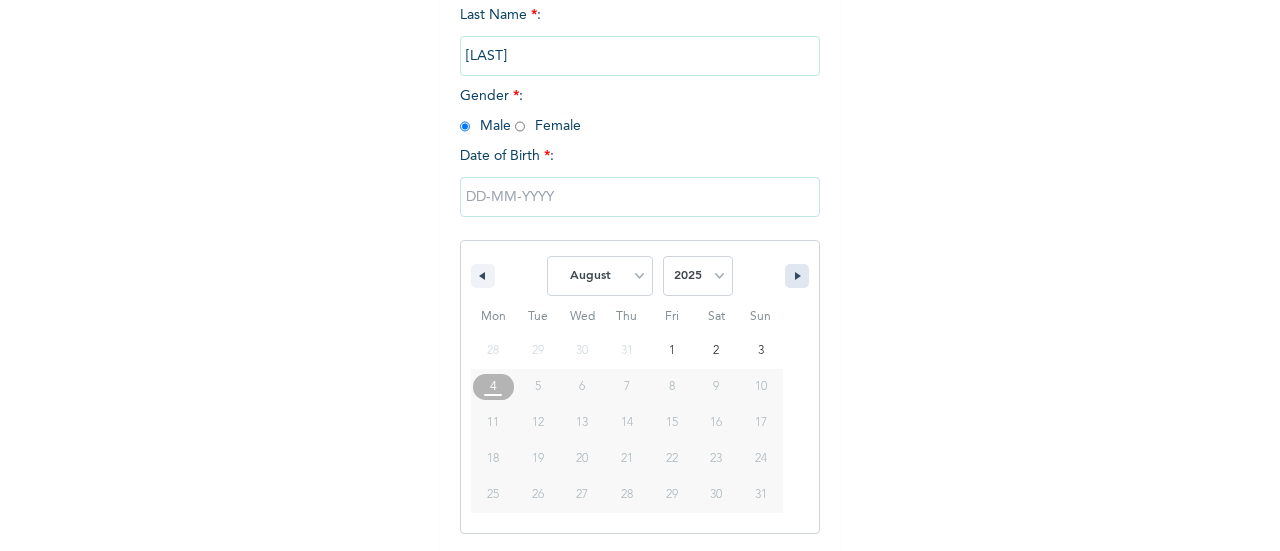 click at bounding box center (797, 276) 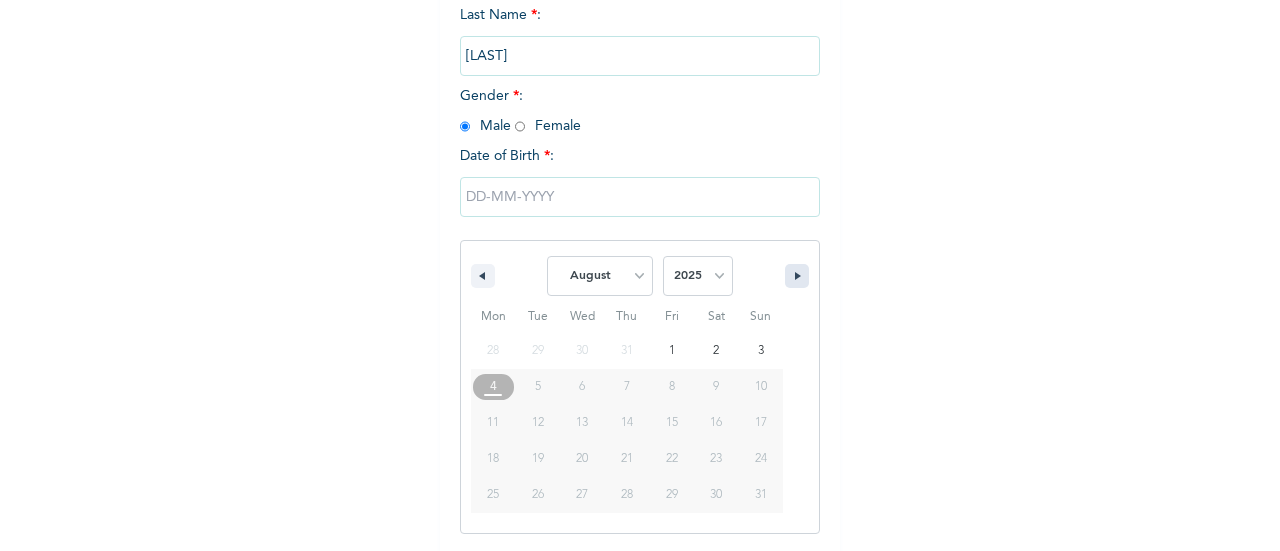 click at bounding box center (797, 276) 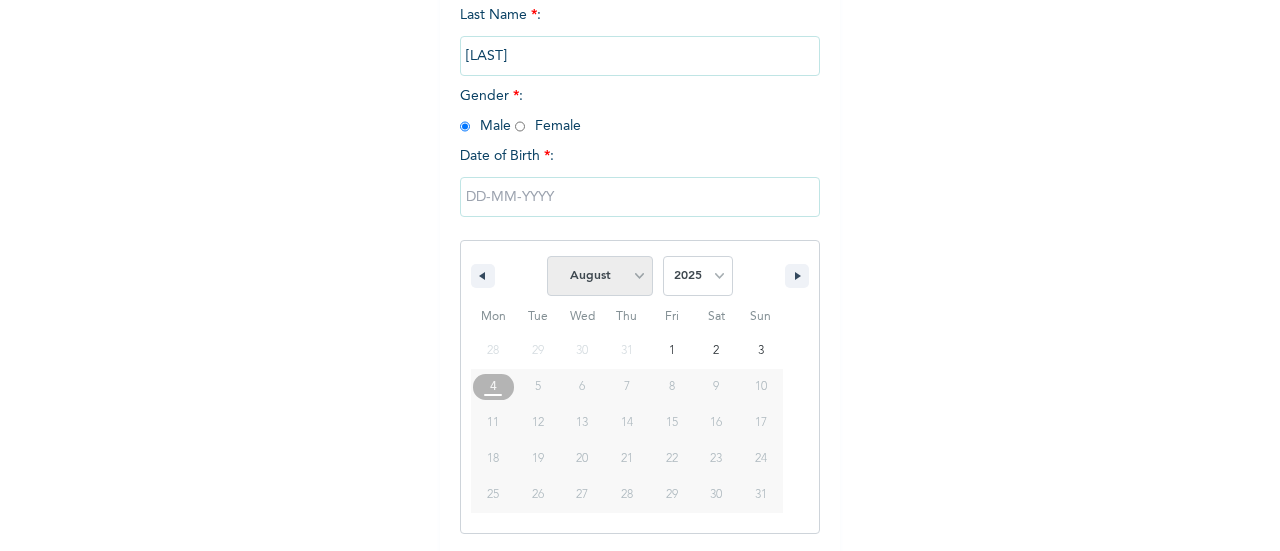 drag, startPoint x: 786, startPoint y: 281, endPoint x: 633, endPoint y: 284, distance: 153.0294 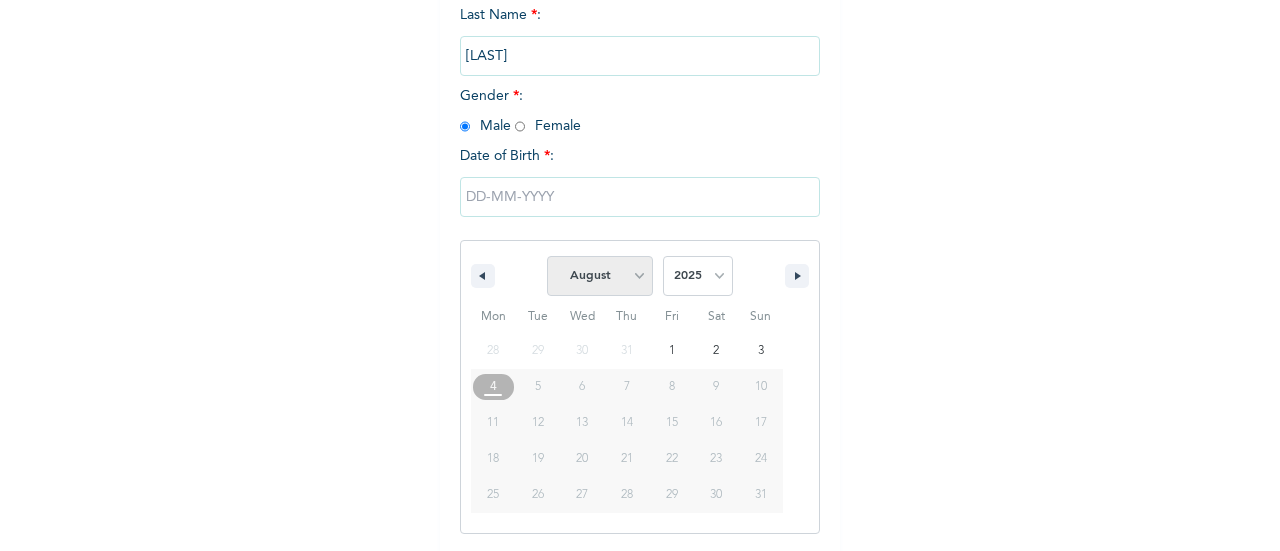 click on "January February March April May June July August September October November December" at bounding box center (600, 276) 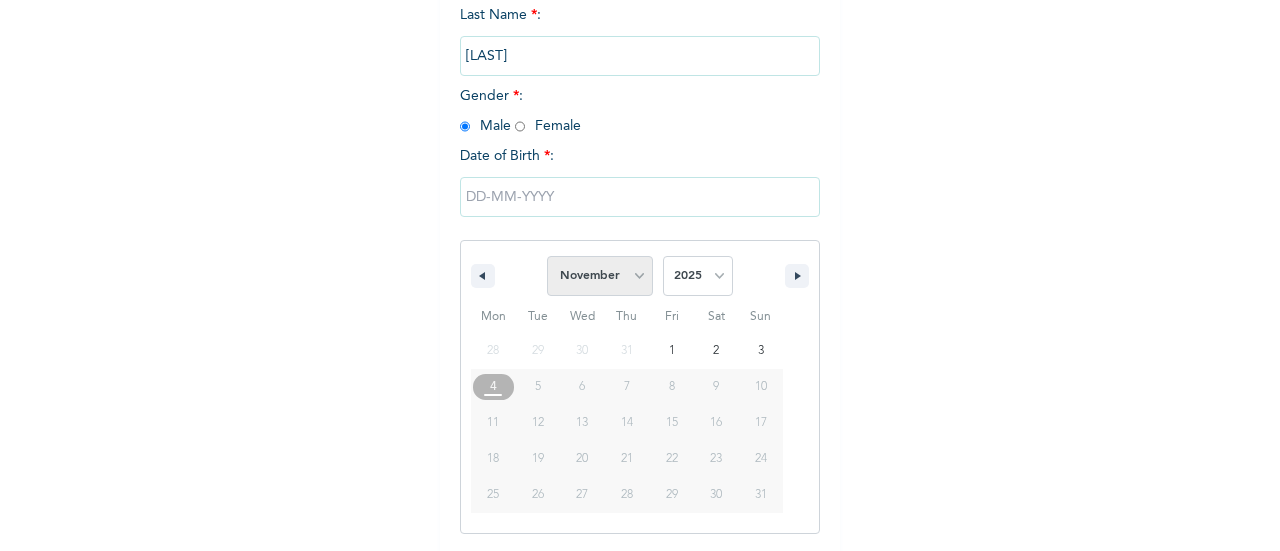 click on "January February March April May June July August September October November December" at bounding box center (600, 276) 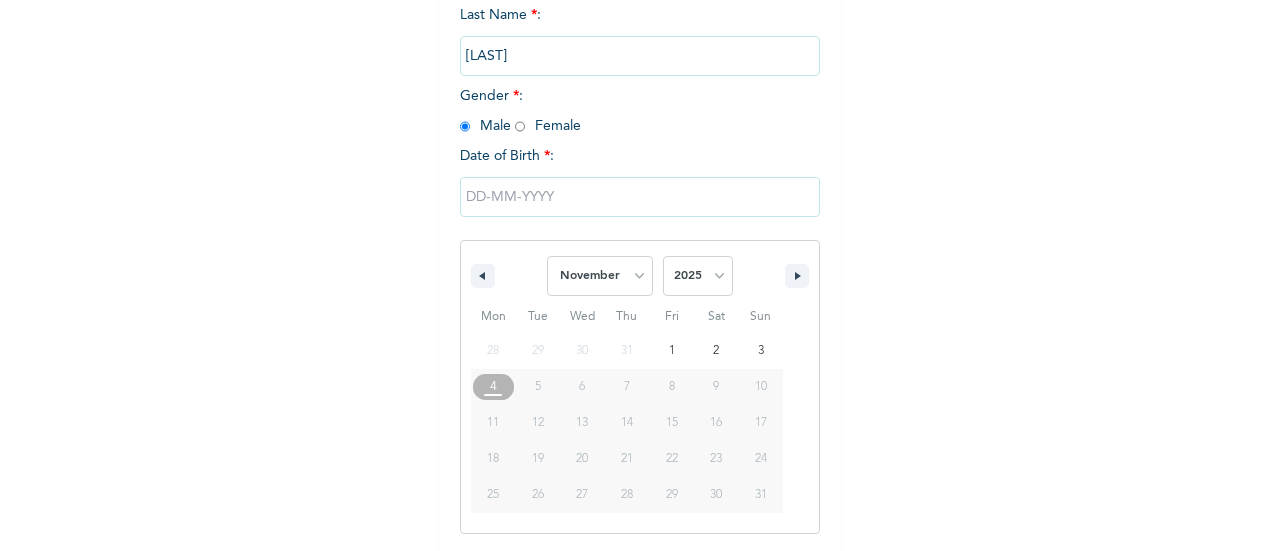 select on "7" 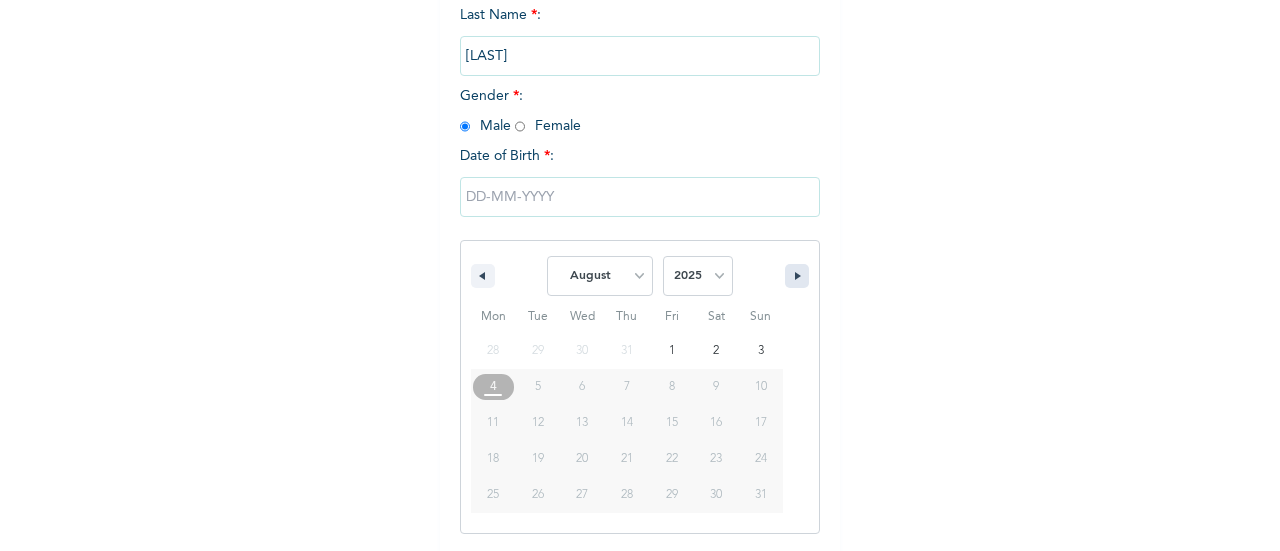 click at bounding box center (797, 276) 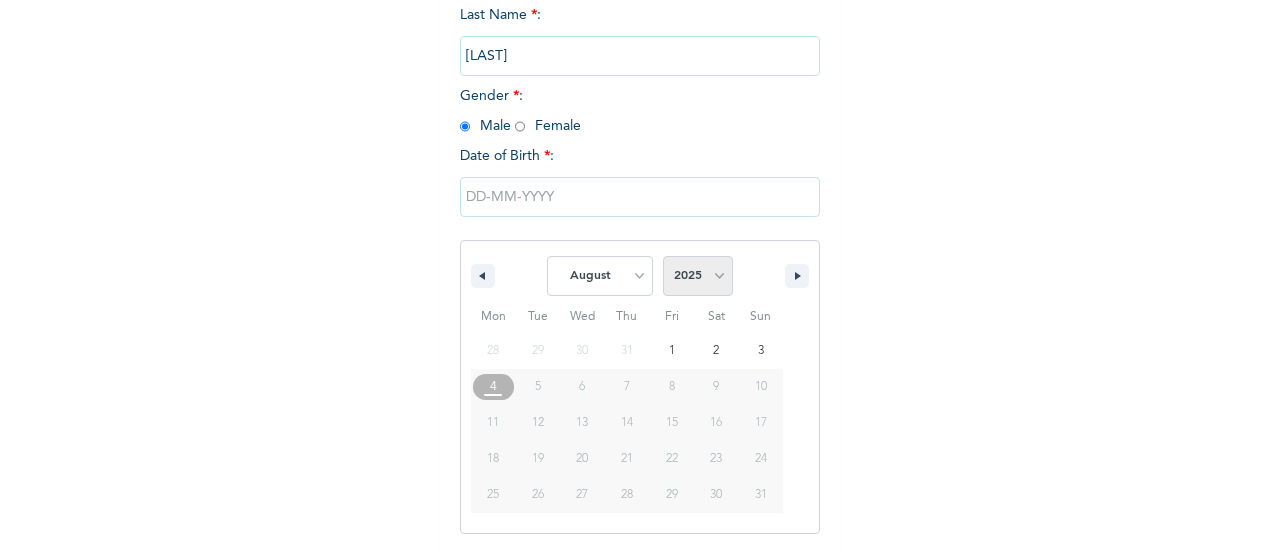 drag, startPoint x: 787, startPoint y: 273, endPoint x: 710, endPoint y: 279, distance: 77.23341 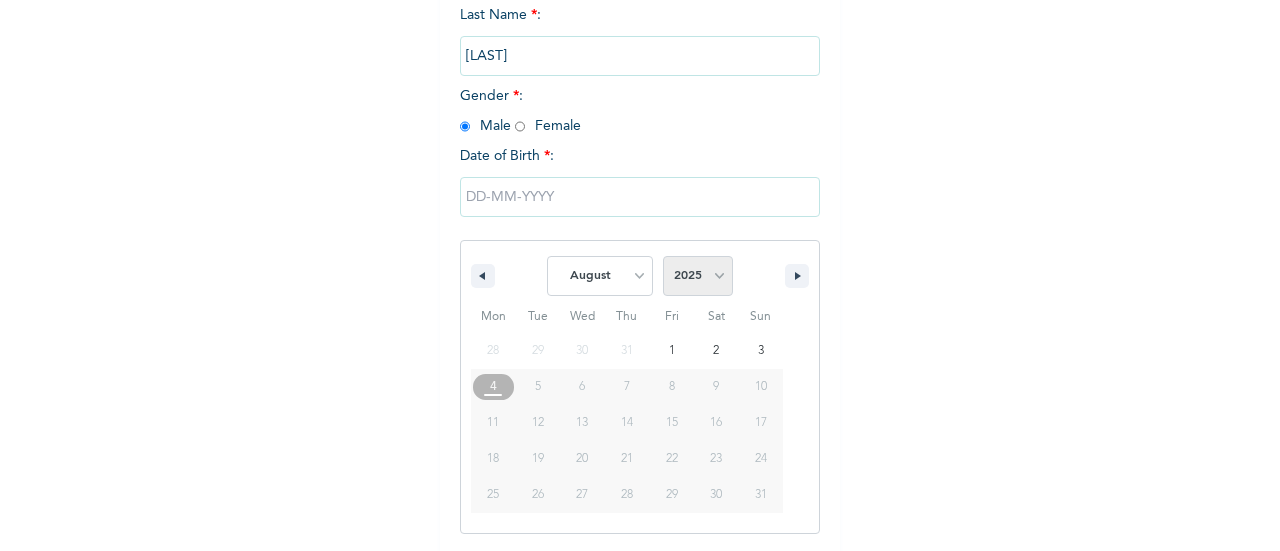 click on "2025 2024 2023 2022 2021 2020 2019 2018 2017 2016 2015 2014 2013 2012 2011 2010 2009 2008 2007 2006 2005 2004 2003 2002 2001 2000 1999 1998 1997 1996 1995 1994 1993 1992 1991 1990 1989 1988 1987 1986 1985 1984 1983 1982 1981 1980 1979 1978 1977 1976 1975 1974 1973 1972 1971 1970 1969 1968 1967 1966 1965 1964 1963 1962 1961 1960 1959 1958 1957 1956 1955 1954 1953 1952 1951 1950 1949 1948 1947 1946 1945 1944 1943 1942 1941 1940 1939 1938 1937 1936 1935 1934 1933 1932 1931 1930 1929 1928 1927 1926 1925 1924 1923 1922 1921 1920 1919 1918 1917 1916 1915 1914 1913 1912 1911 1910 1909 1908 1907 1906 1905" at bounding box center [698, 276] 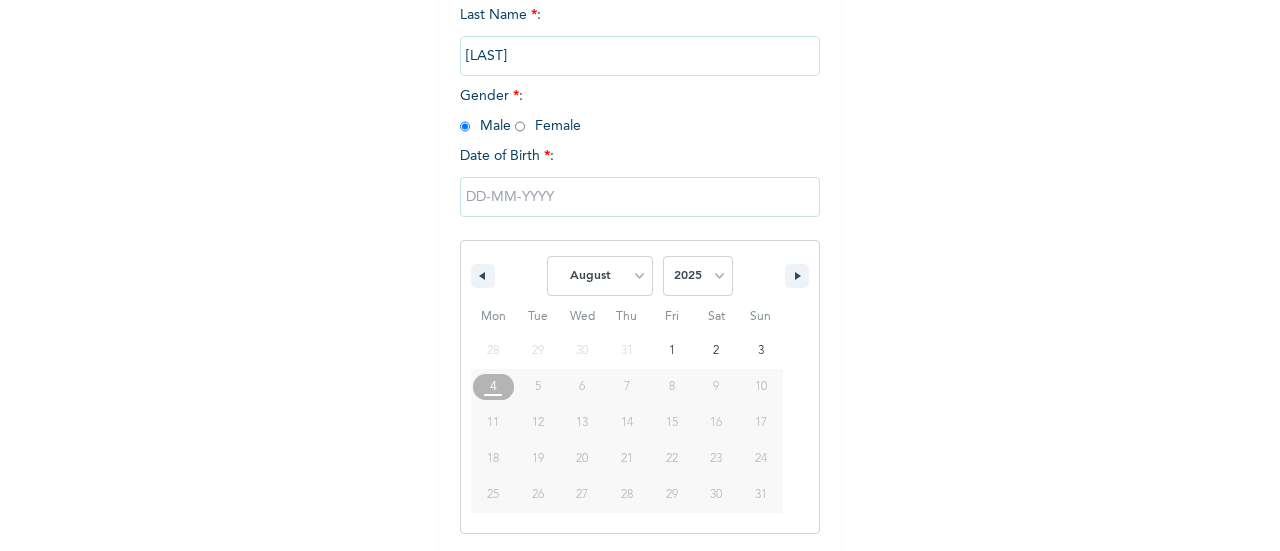 select on "1977" 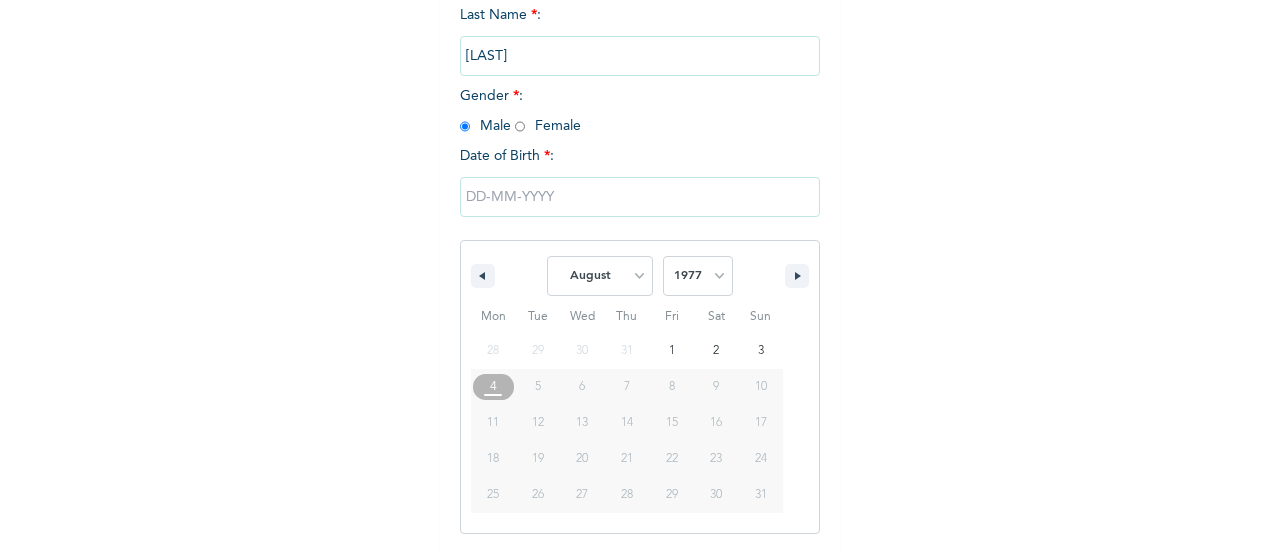 click on "2025 2024 2023 2022 2021 2020 2019 2018 2017 2016 2015 2014 2013 2012 2011 2010 2009 2008 2007 2006 2005 2004 2003 2002 2001 2000 1999 1998 1997 1996 1995 1994 1993 1992 1991 1990 1989 1988 1987 1986 1985 1984 1983 1982 1981 1980 1979 1978 1977 1976 1975 1974 1973 1972 1971 1970 1969 1968 1967 1966 1965 1964 1963 1962 1961 1960 1959 1958 1957 1956 1955 1954 1953 1952 1951 1950 1949 1948 1947 1946 1945 1944 1943 1942 1941 1940 1939 1938 1937 1936 1935 1934 1933 1932 1931 1930 1929 1928 1927 1926 1925 1924 1923 1922 1921 1920 1919 1918 1917 1916 1915 1914 1913 1912 1911 1910 1909 1908 1907 1906 1905" at bounding box center [698, 276] 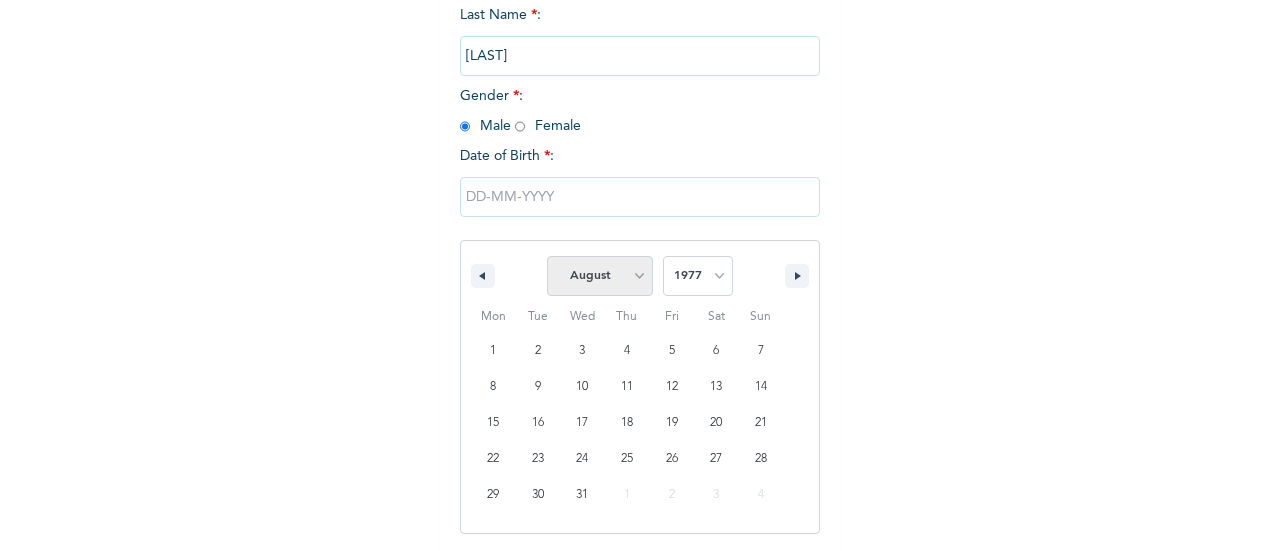 click on "January February March April May June July August September October November December" at bounding box center (600, 276) 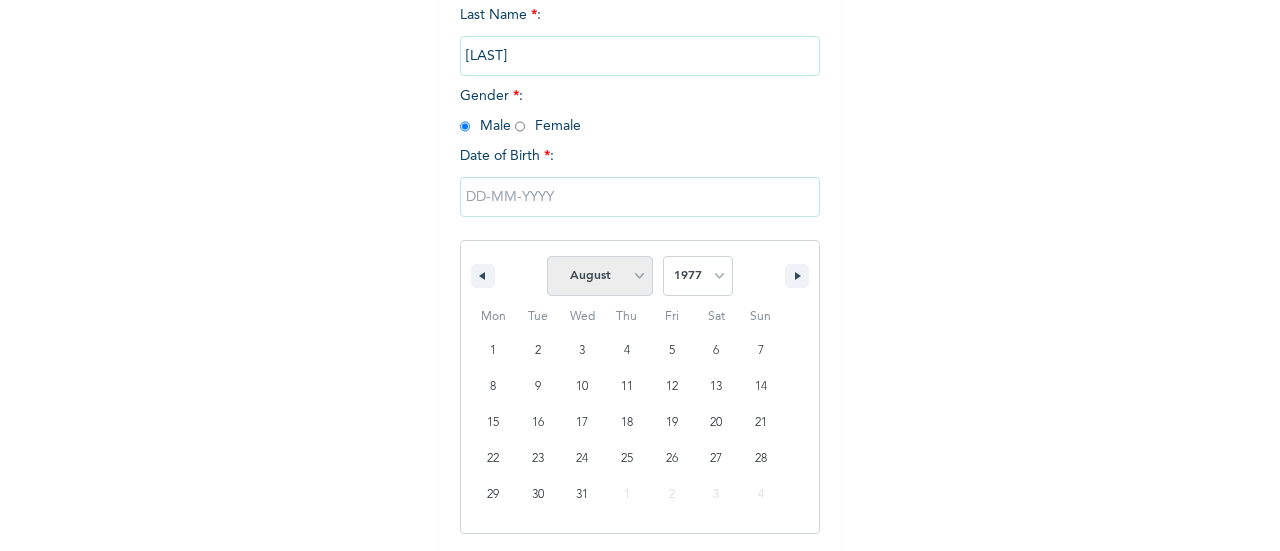 select on "9" 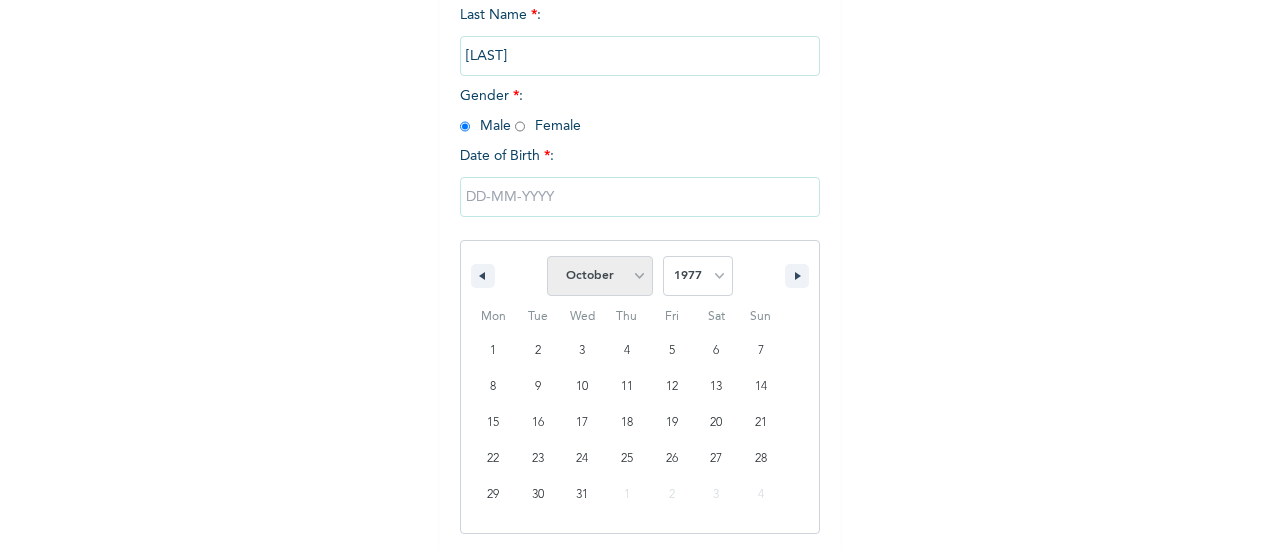 click on "January February March April May June July August September October November December" at bounding box center (600, 276) 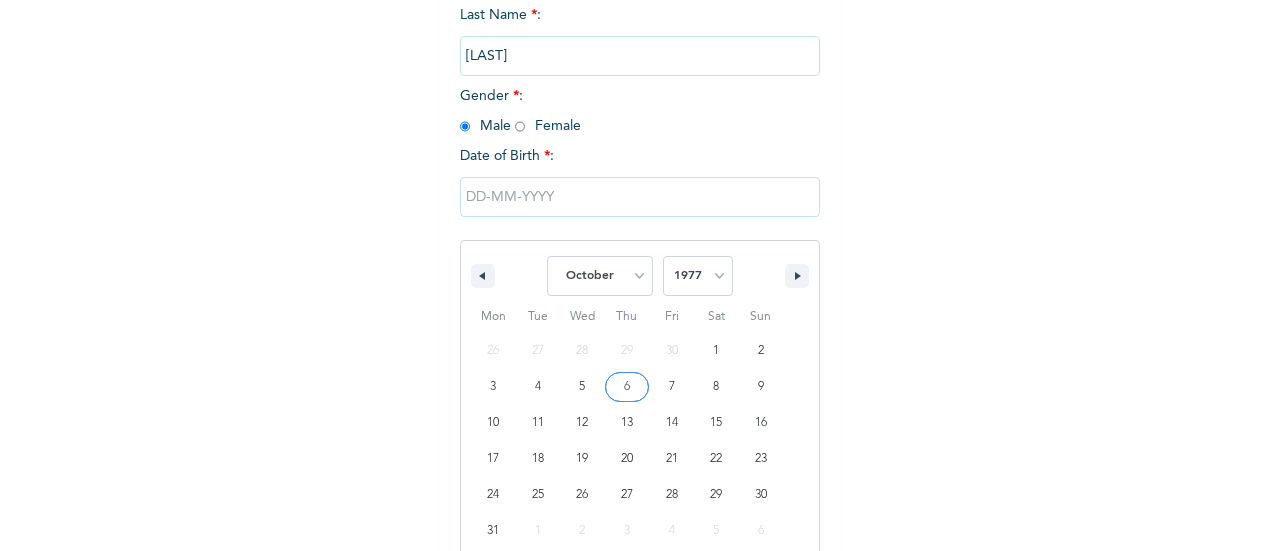 type on "[DATE]" 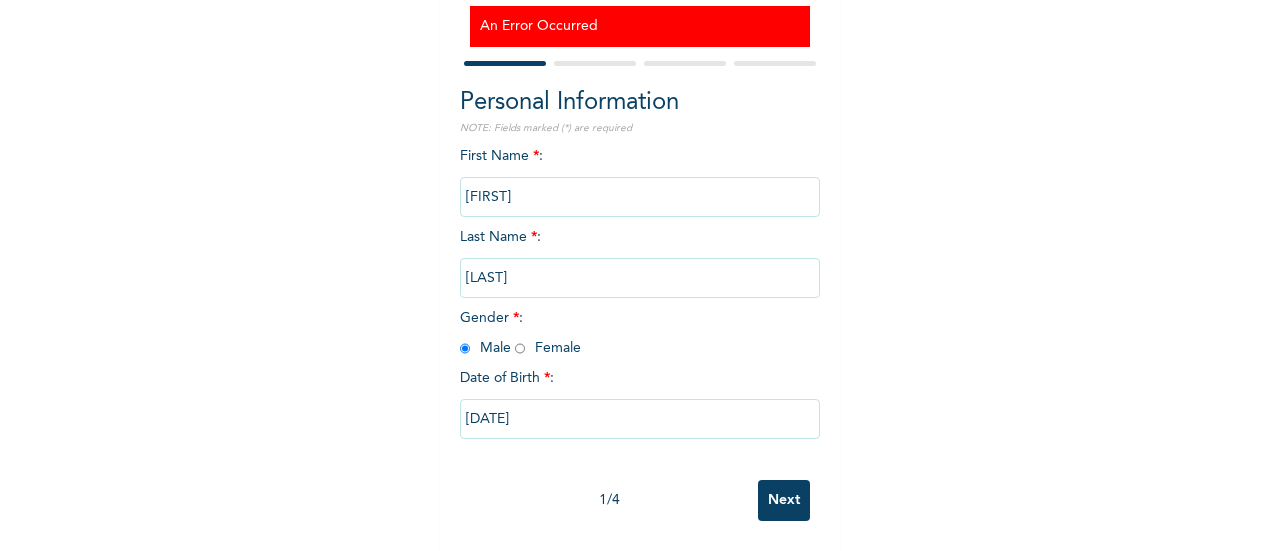 scroll, scrollTop: 215, scrollLeft: 0, axis: vertical 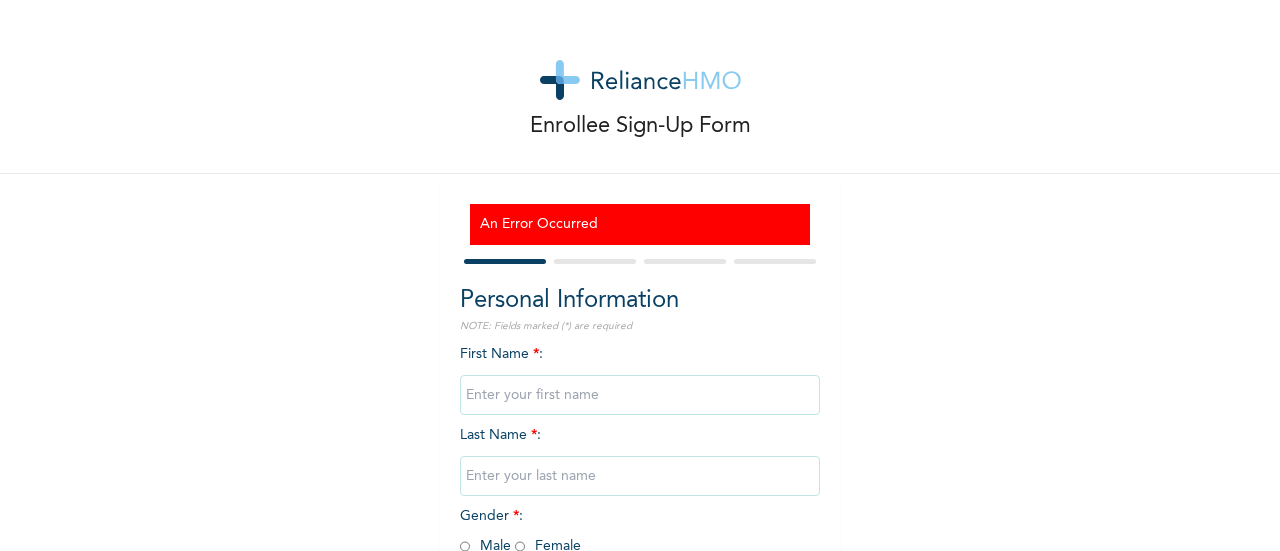 click at bounding box center [640, 395] 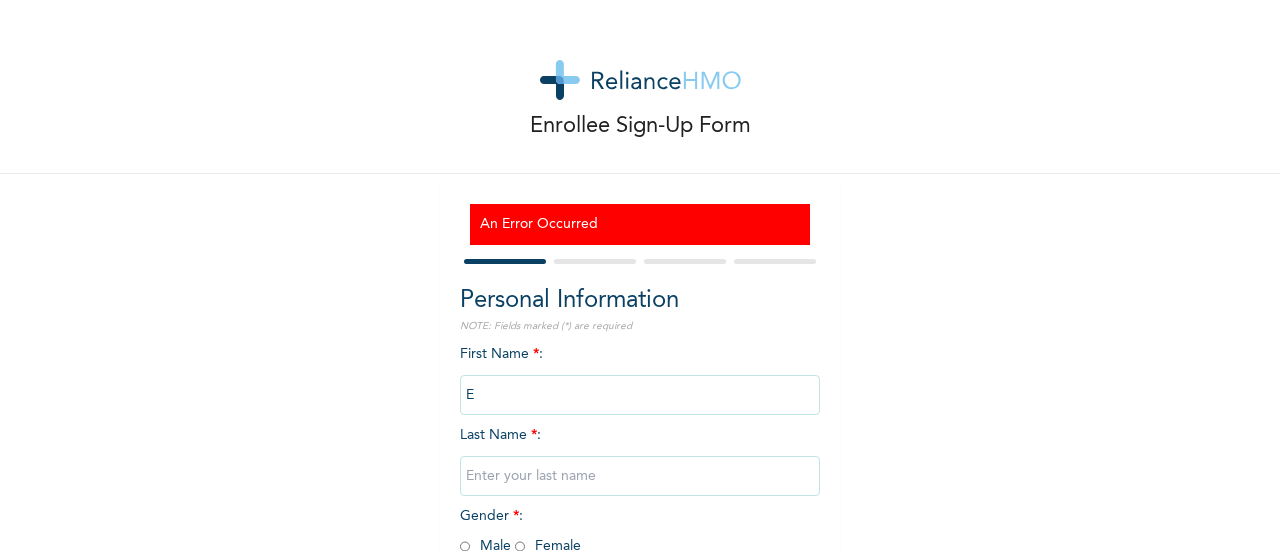 type on "[FIRST]" 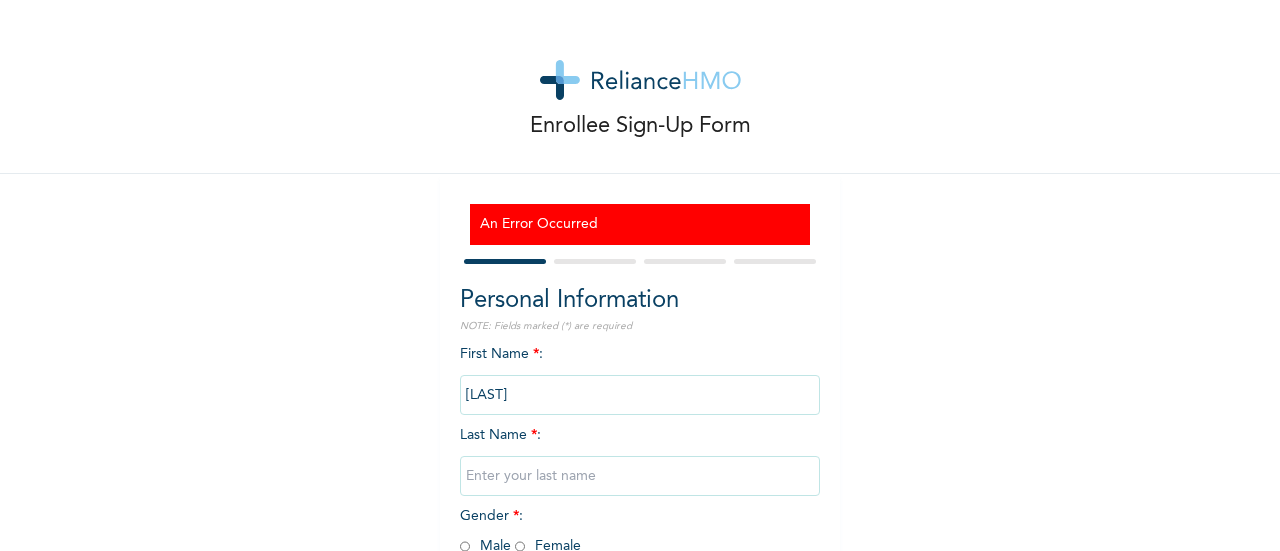 click at bounding box center (640, 476) 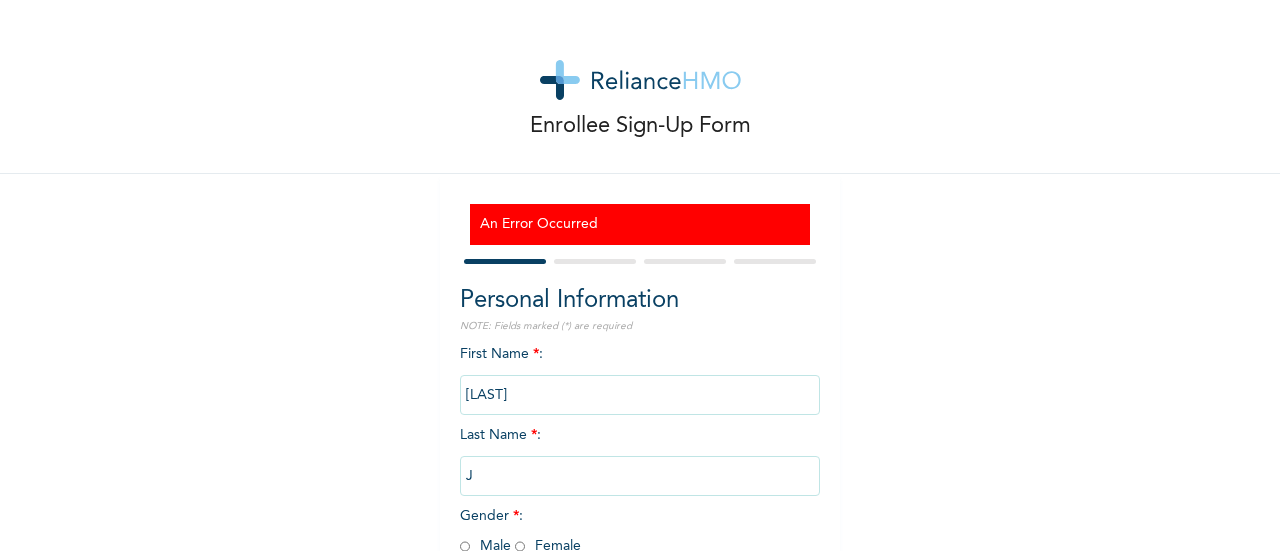 type on "[LAST]" 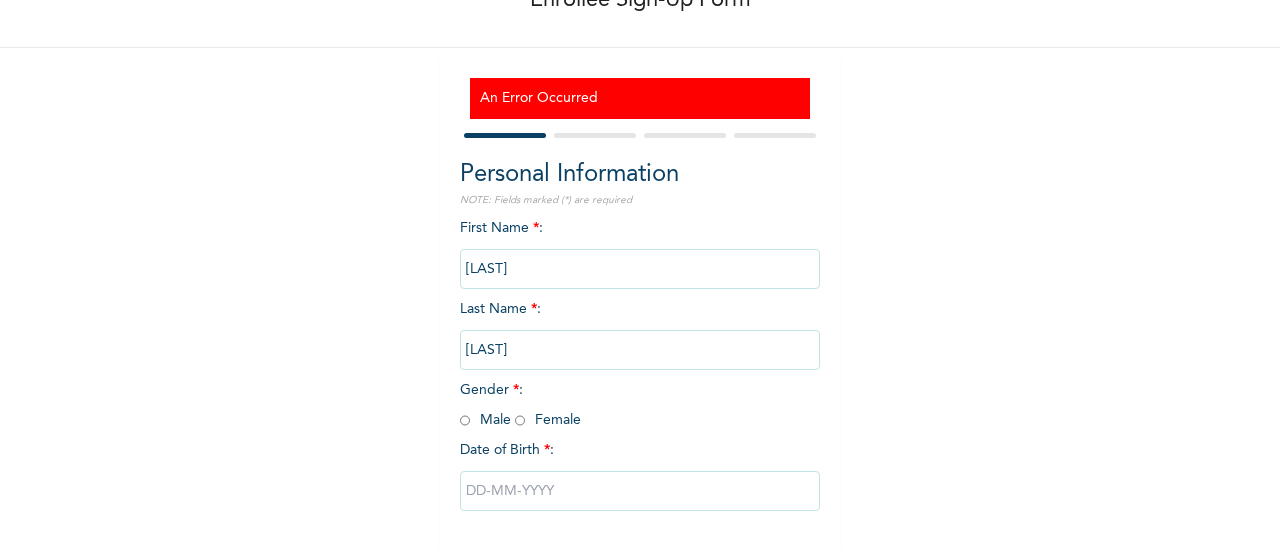 scroll, scrollTop: 116, scrollLeft: 0, axis: vertical 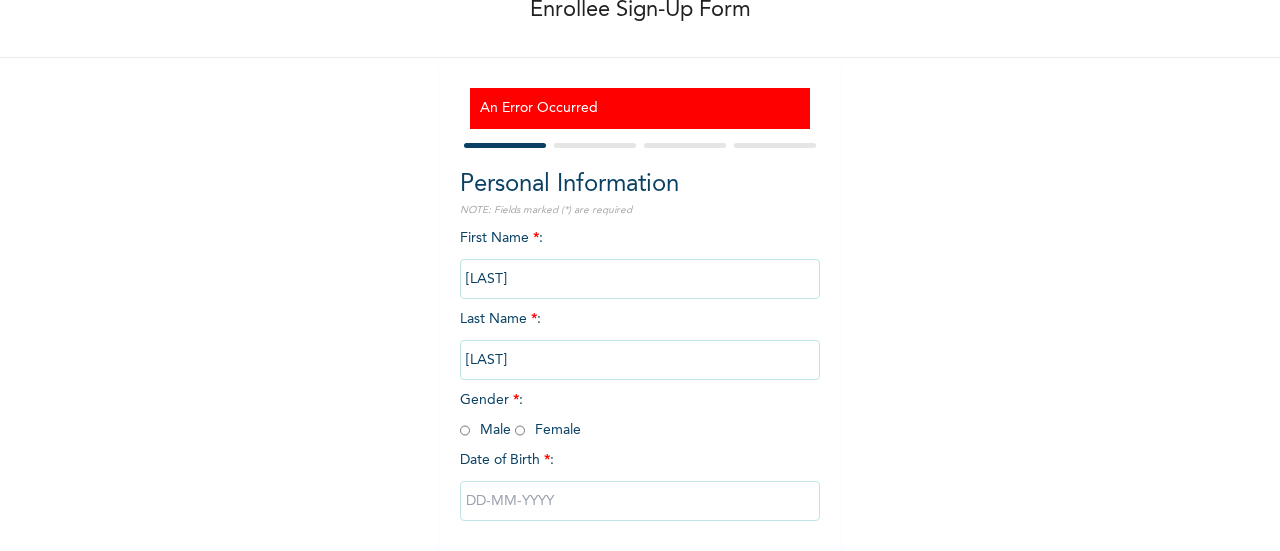 click at bounding box center (465, 430) 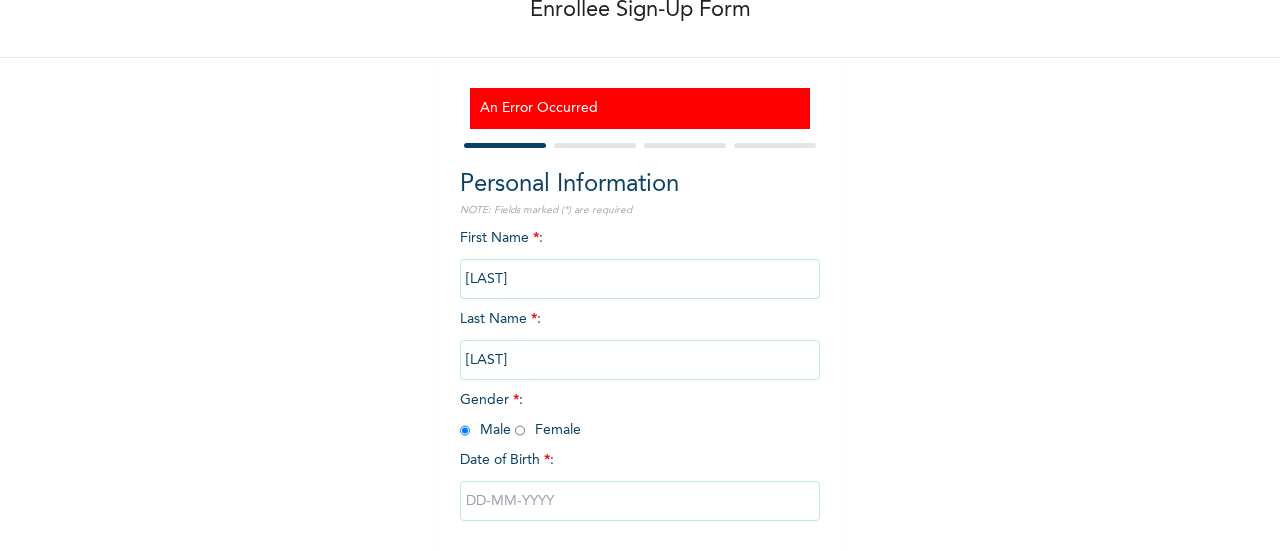 radio on "true" 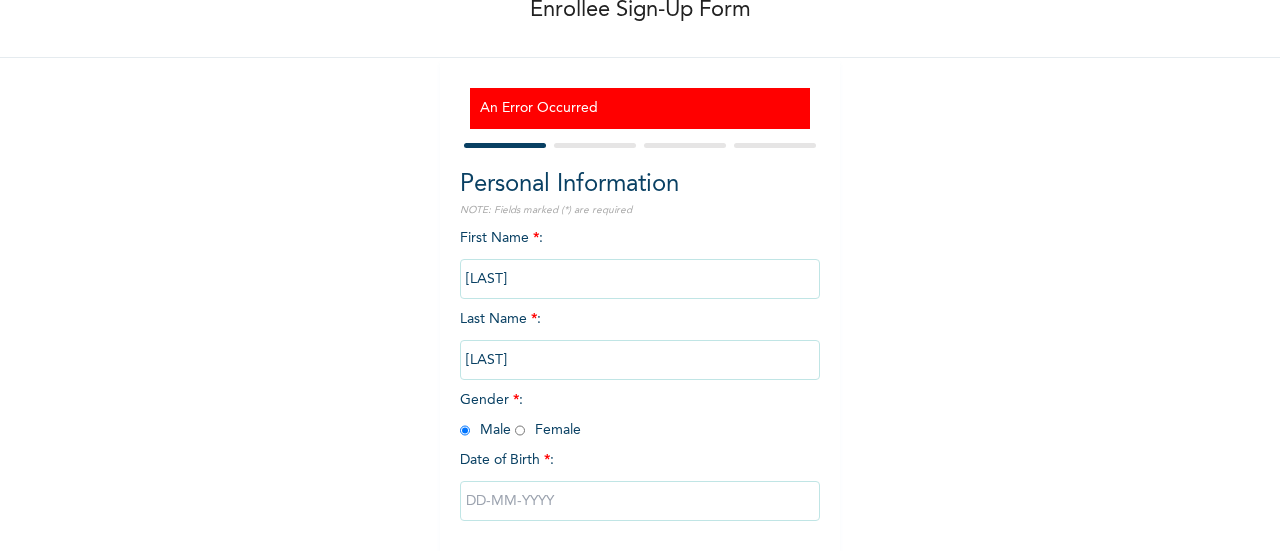 click at bounding box center (640, 501) 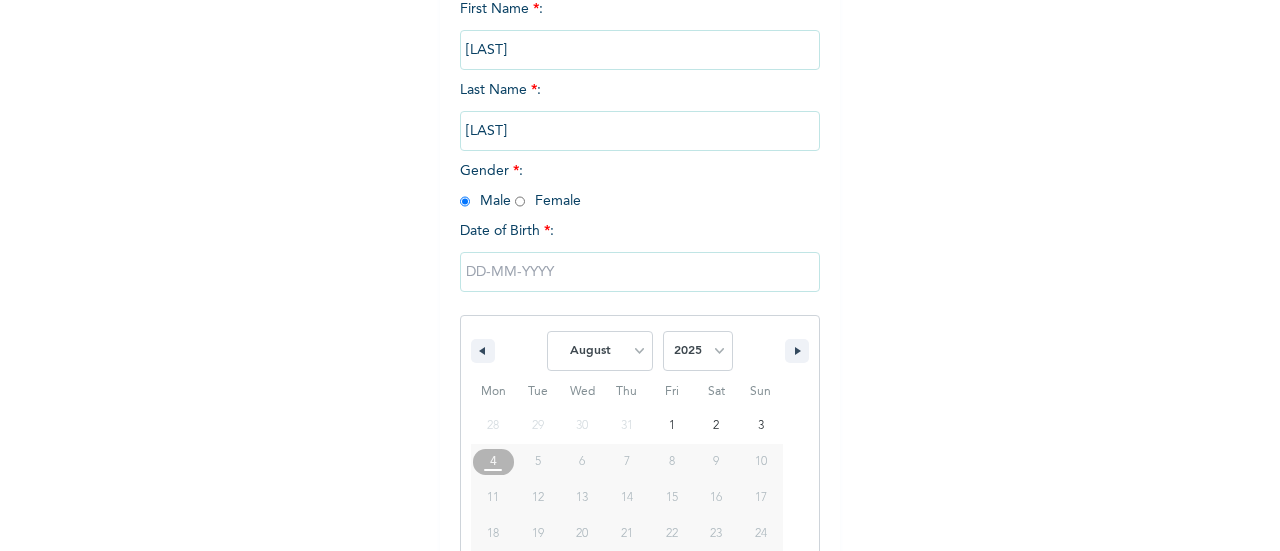 scroll, scrollTop: 420, scrollLeft: 0, axis: vertical 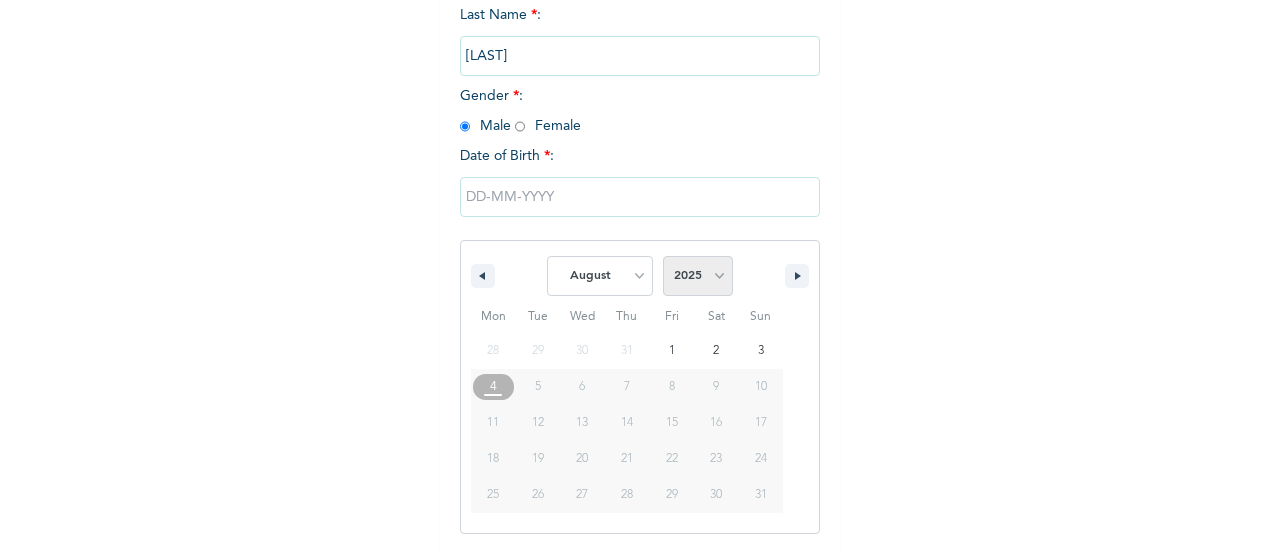 click on "2025 2024 2023 2022 2021 2020 2019 2018 2017 2016 2015 2014 2013 2012 2011 2010 2009 2008 2007 2006 2005 2004 2003 2002 2001 2000 1999 1998 1997 1996 1995 1994 1993 1992 1991 1990 1989 1988 1987 1986 1985 1984 1983 1982 1981 1980 1979 1978 1977 1976 1975 1974 1973 1972 1971 1970 1969 1968 1967 1966 1965 1964 1963 1962 1961 1960 1959 1958 1957 1956 1955 1954 1953 1952 1951 1950 1949 1948 1947 1946 1945 1944 1943 1942 1941 1940 1939 1938 1937 1936 1935 1934 1933 1932 1931 1930 1929 1928 1927 1926 1925 1924 1923 1922 1921 1920 1919 1918 1917 1916 1915 1914 1913 1912 1911 1910 1909 1908 1907 1906 1905" at bounding box center (698, 276) 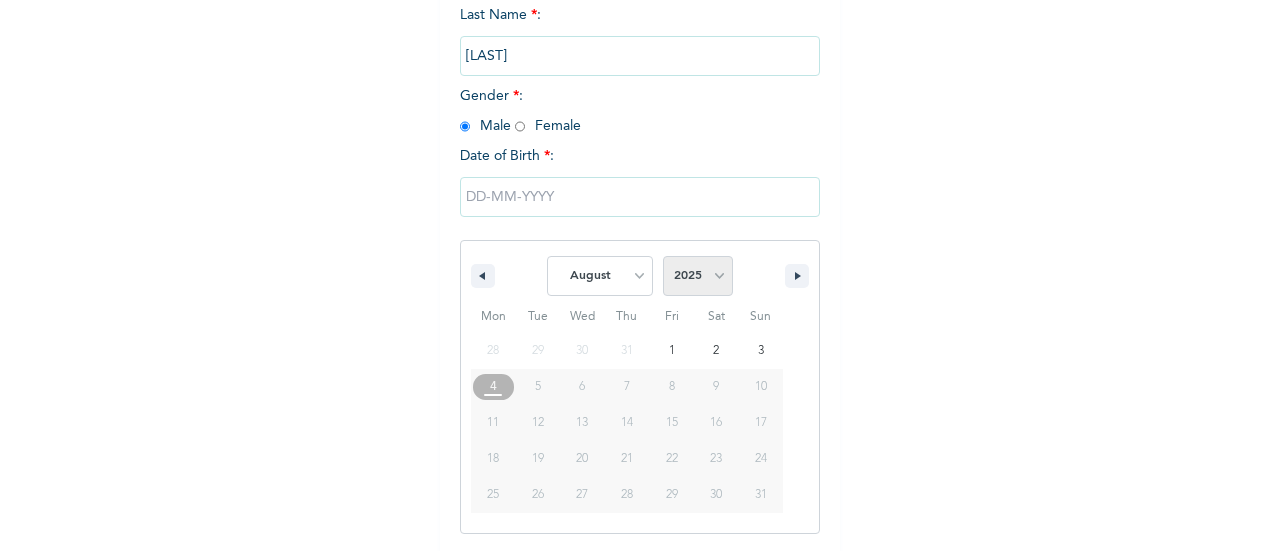 select on "1977" 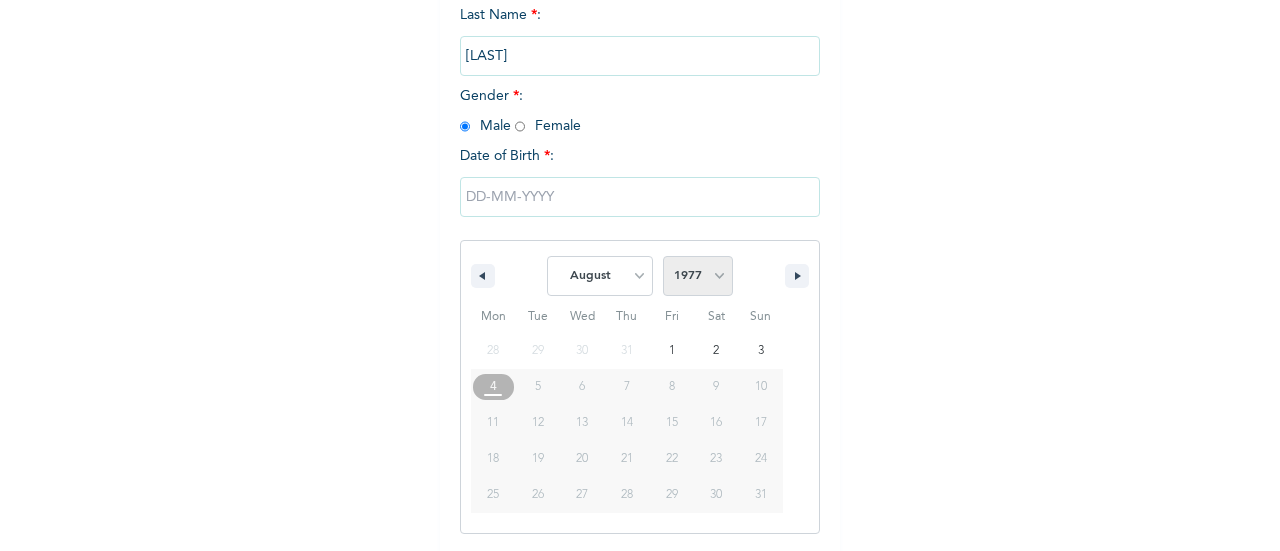 click on "2025 2024 2023 2022 2021 2020 2019 2018 2017 2016 2015 2014 2013 2012 2011 2010 2009 2008 2007 2006 2005 2004 2003 2002 2001 2000 1999 1998 1997 1996 1995 1994 1993 1992 1991 1990 1989 1988 1987 1986 1985 1984 1983 1982 1981 1980 1979 1978 1977 1976 1975 1974 1973 1972 1971 1970 1969 1968 1967 1966 1965 1964 1963 1962 1961 1960 1959 1958 1957 1956 1955 1954 1953 1952 1951 1950 1949 1948 1947 1946 1945 1944 1943 1942 1941 1940 1939 1938 1937 1936 1935 1934 1933 1932 1931 1930 1929 1928 1927 1926 1925 1924 1923 1922 1921 1920 1919 1918 1917 1916 1915 1914 1913 1912 1911 1910 1909 1908 1907 1906 1905" at bounding box center (698, 276) 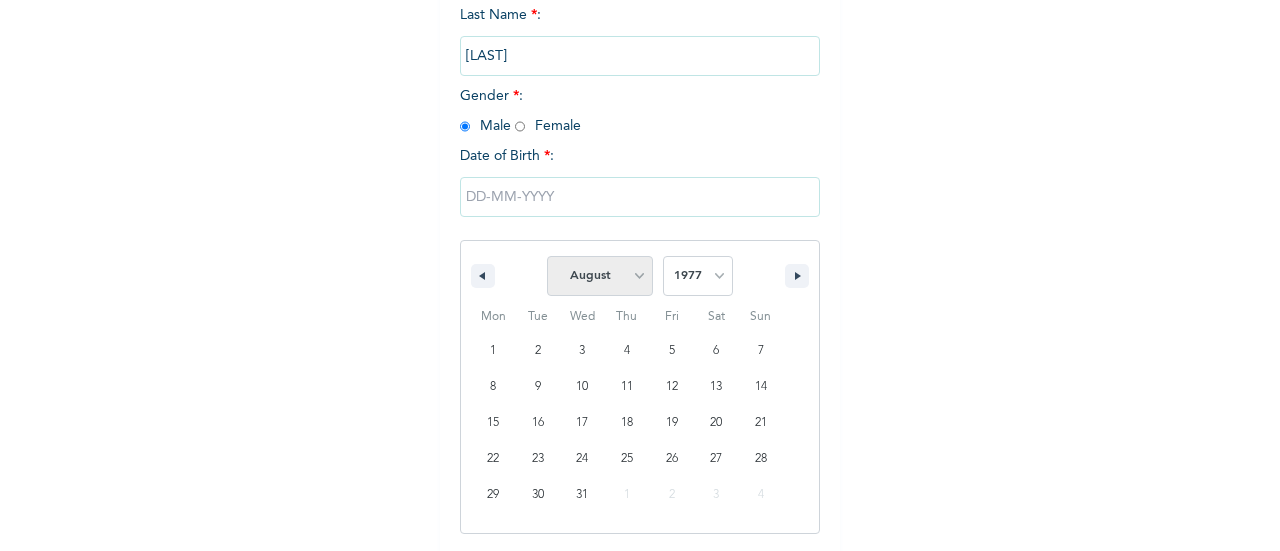 click on "January February March April May June July August September October November December" at bounding box center (600, 276) 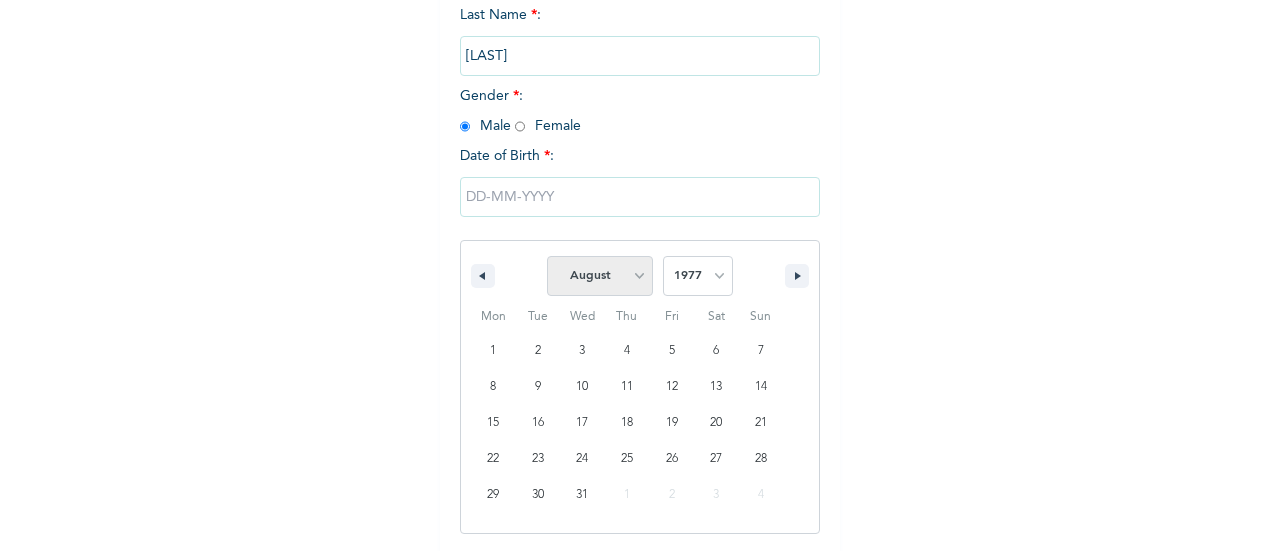 select on "9" 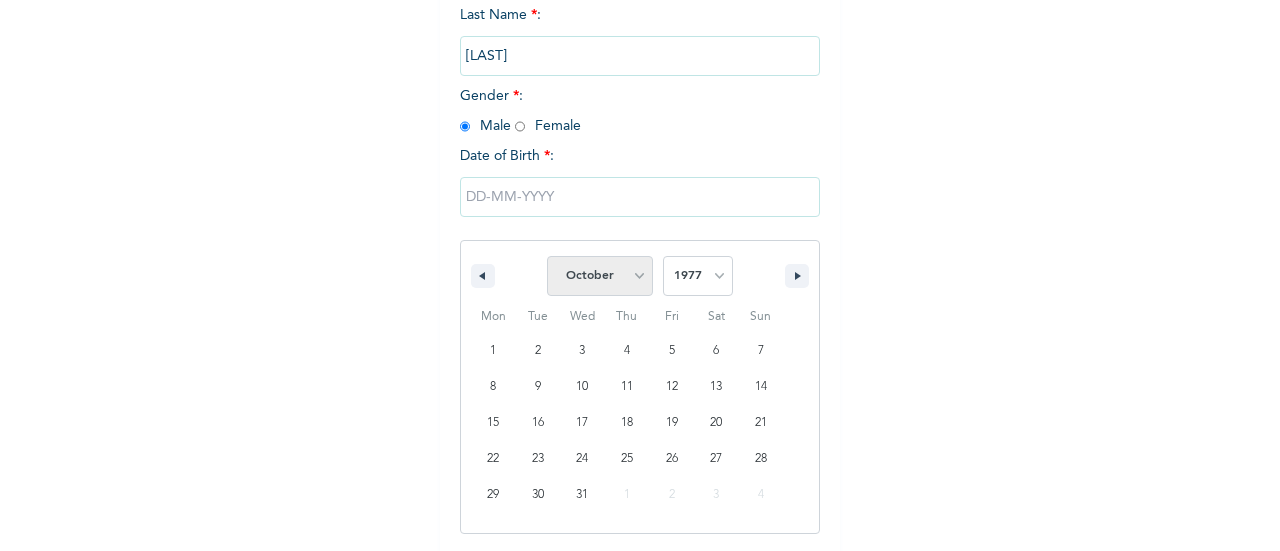 click on "January February March April May June July August September October November December" at bounding box center (600, 276) 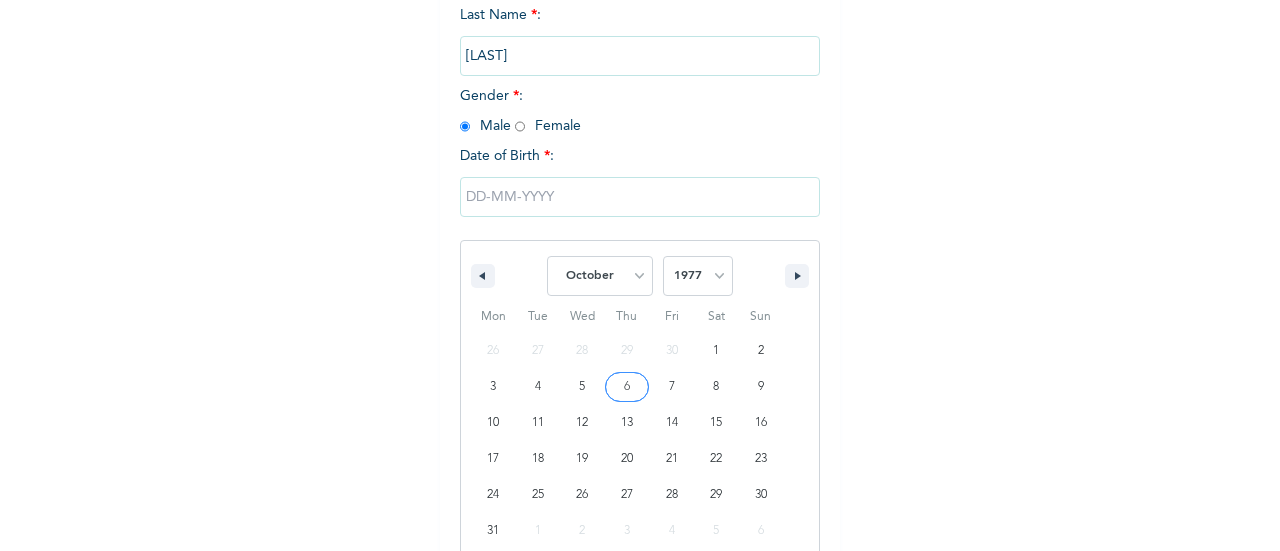 type on "[DATE]" 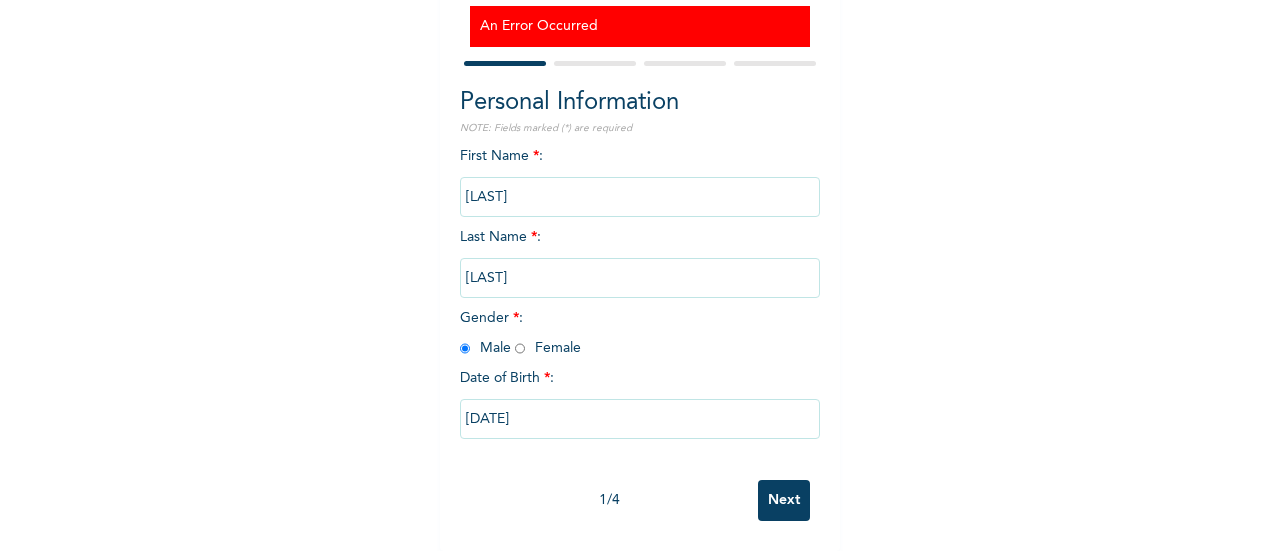 scroll, scrollTop: 215, scrollLeft: 0, axis: vertical 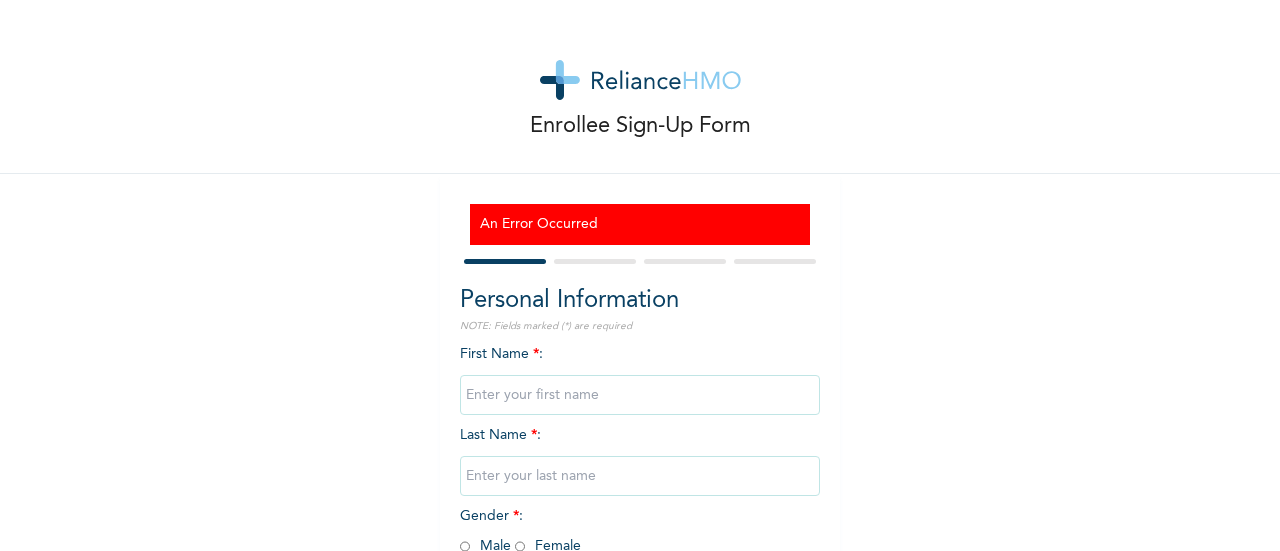 click at bounding box center (640, 395) 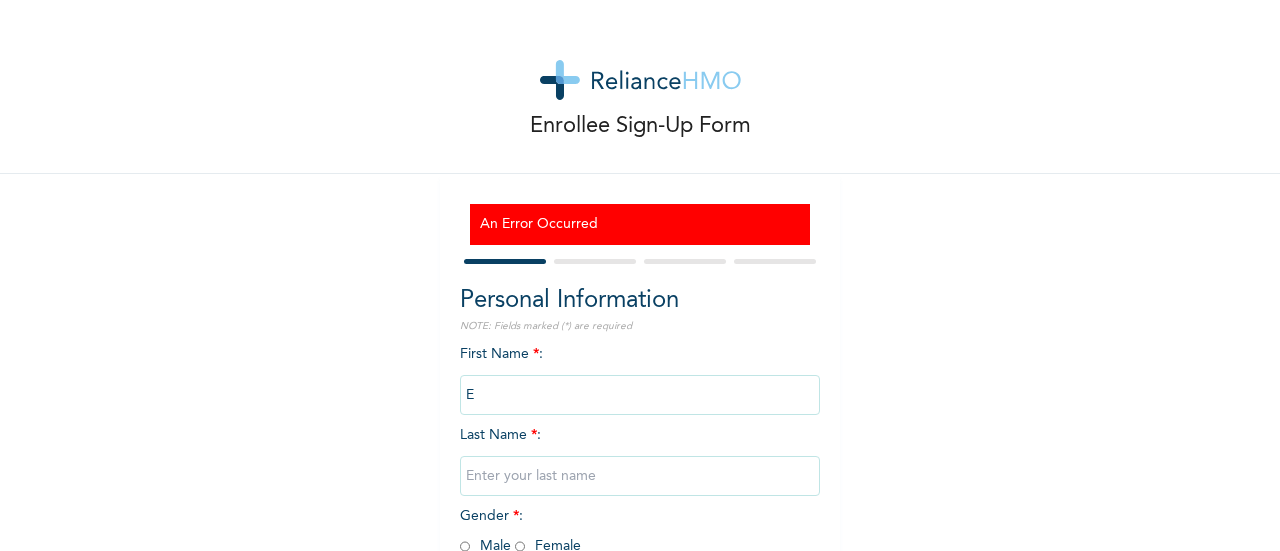 type on "[FIRST]" 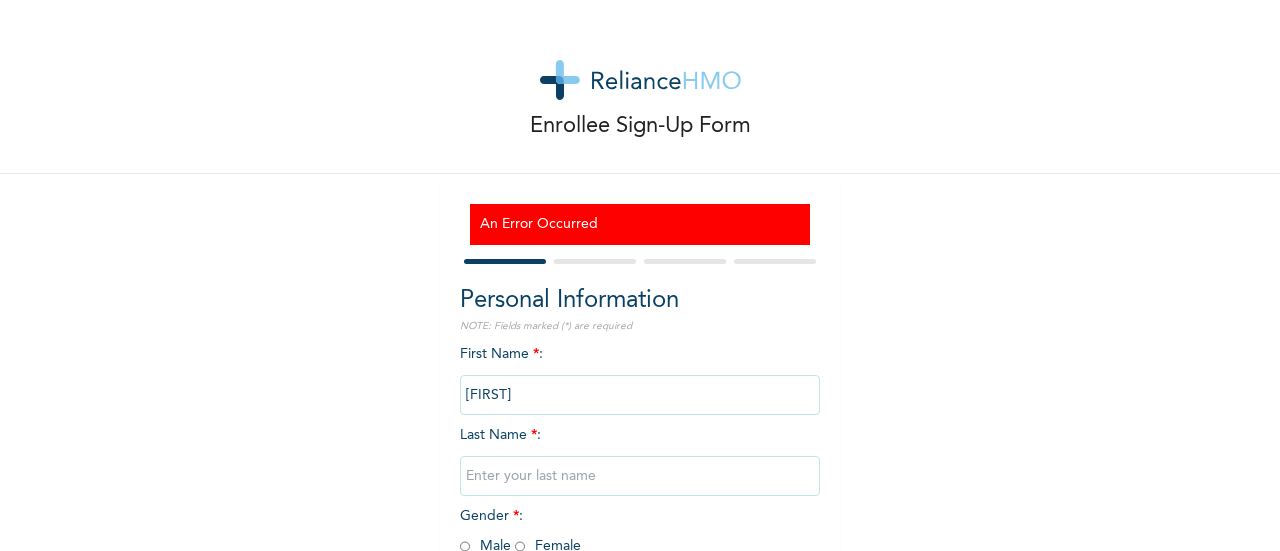 click at bounding box center [640, 476] 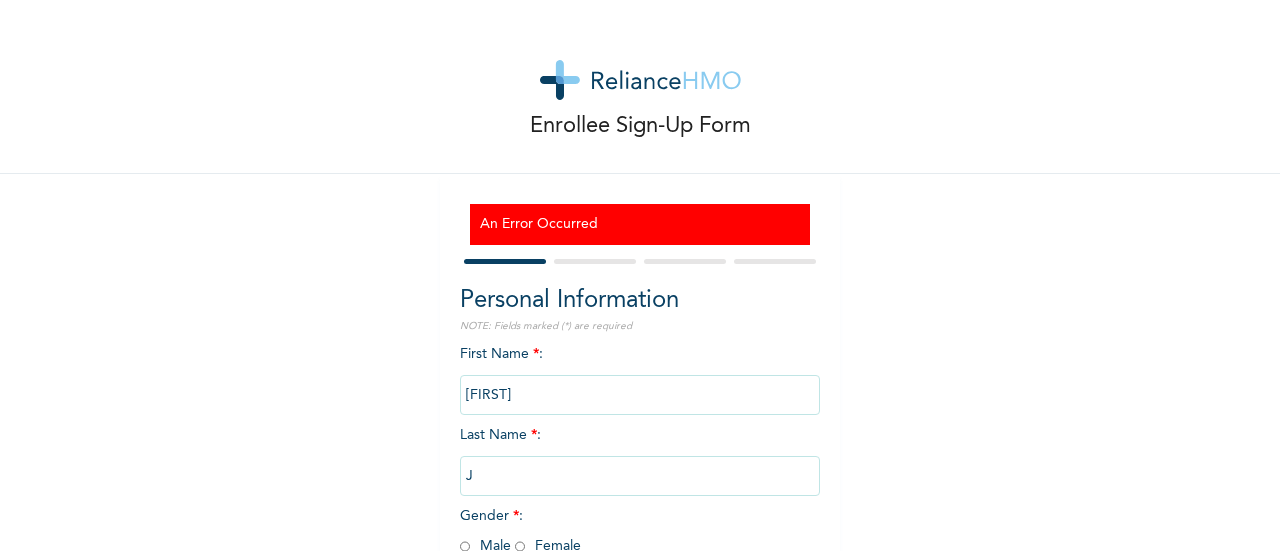 type on "[LAST]" 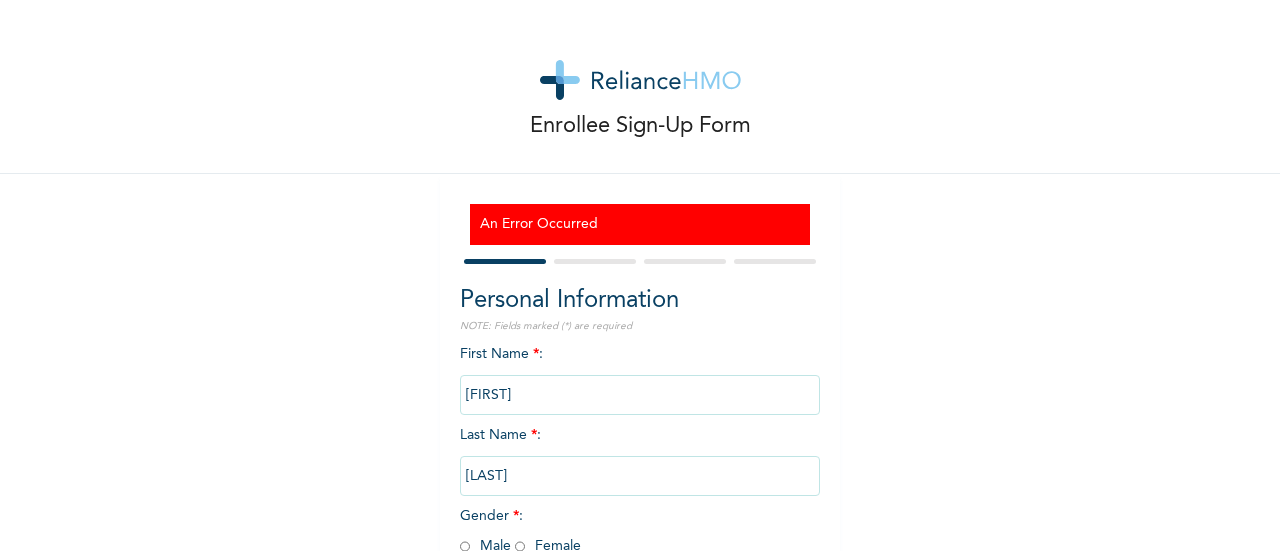 click on "First Name   * : [FIRST] Last Name   * : [LAST] Gender   * : Male   Female Date of Birth   * :" at bounding box center [640, 506] 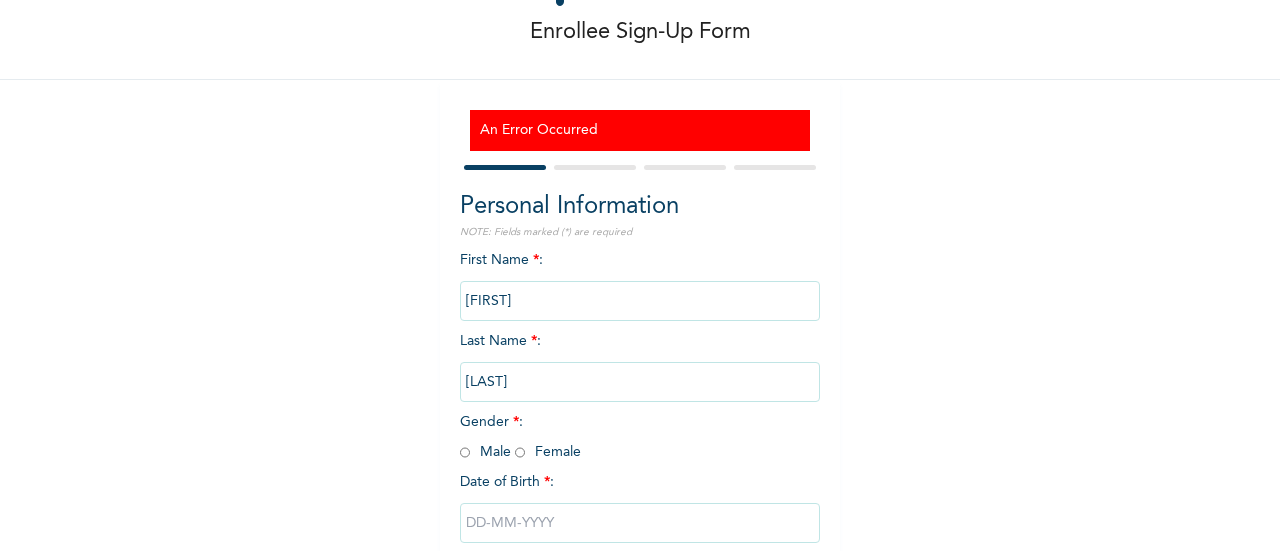 scroll, scrollTop: 108, scrollLeft: 0, axis: vertical 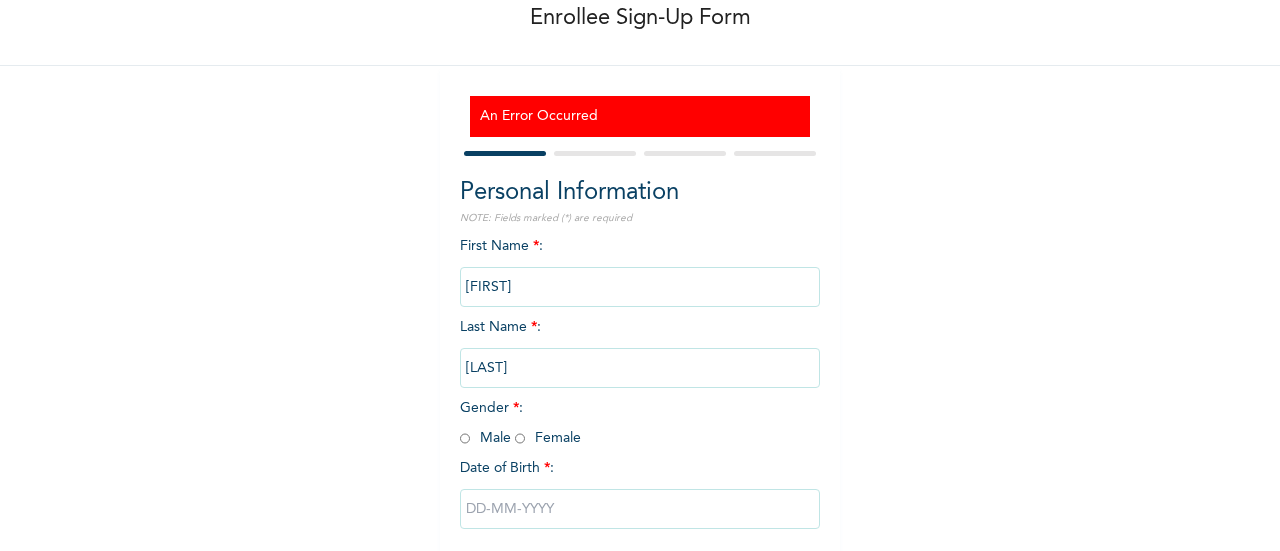 click at bounding box center (465, 438) 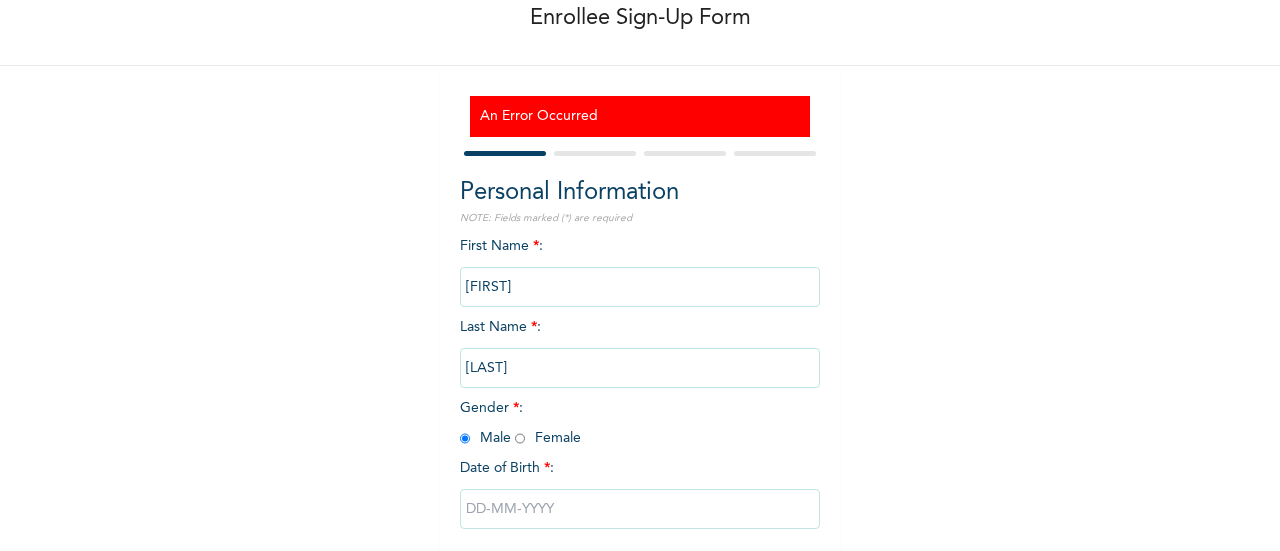 click at bounding box center (640, 509) 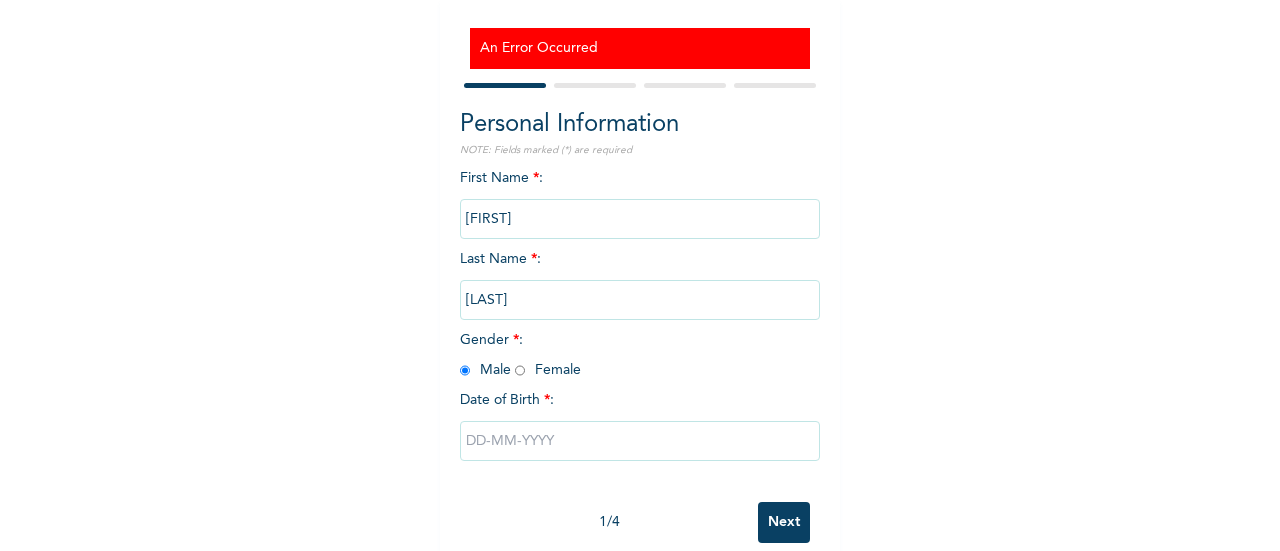 select on "7" 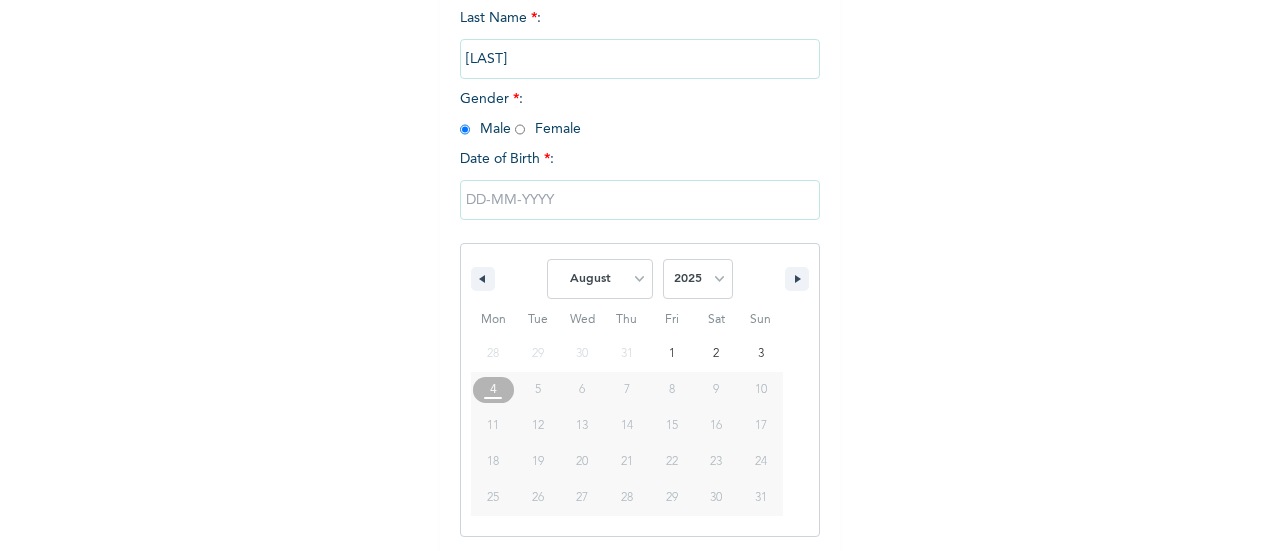 scroll, scrollTop: 420, scrollLeft: 0, axis: vertical 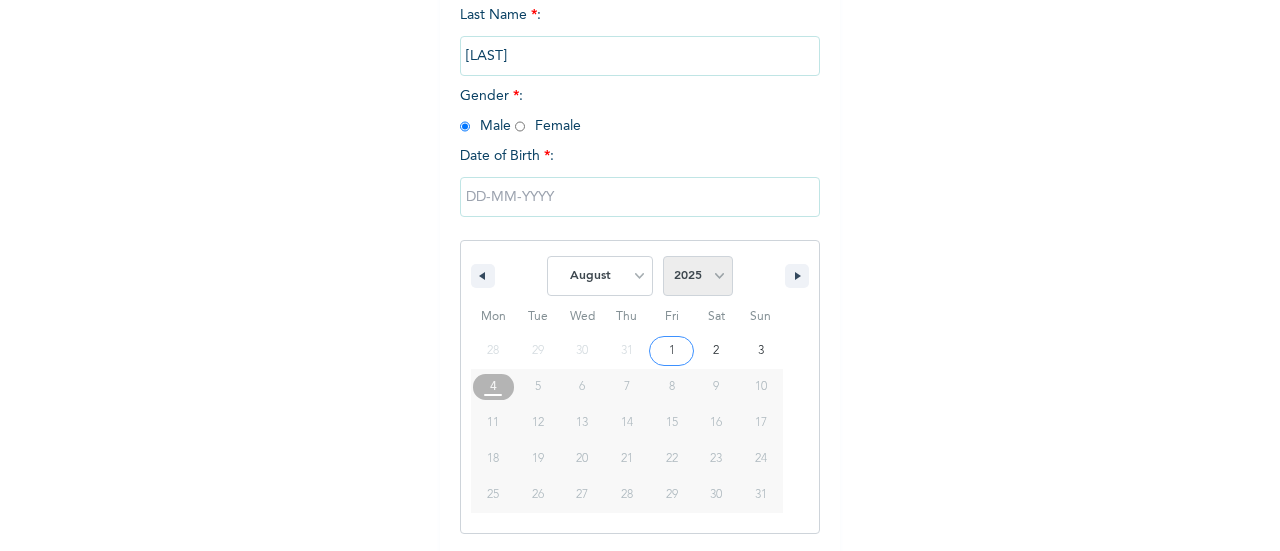 click on "2025 2024 2023 2022 2021 2020 2019 2018 2017 2016 2015 2014 2013 2012 2011 2010 2009 2008 2007 2006 2005 2004 2003 2002 2001 2000 1999 1998 1997 1996 1995 1994 1993 1992 1991 1990 1989 1988 1987 1986 1985 1984 1983 1982 1981 1980 1979 1978 1977 1976 1975 1974 1973 1972 1971 1970 1969 1968 1967 1966 1965 1964 1963 1962 1961 1960 1959 1958 1957 1956 1955 1954 1953 1952 1951 1950 1949 1948 1947 1946 1945 1944 1943 1942 1941 1940 1939 1938 1937 1936 1935 1934 1933 1932 1931 1930 1929 1928 1927 1926 1925 1924 1923 1922 1921 1920 1919 1918 1917 1916 1915 1914 1913 1912 1911 1910 1909 1908 1907 1906 1905" at bounding box center [698, 276] 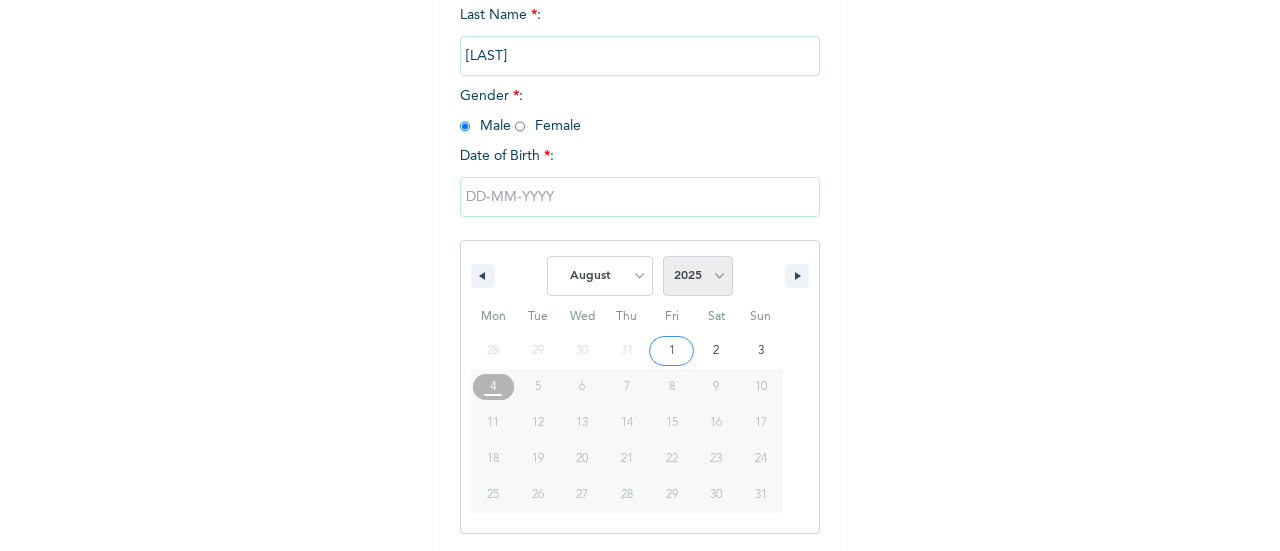 select on "1977" 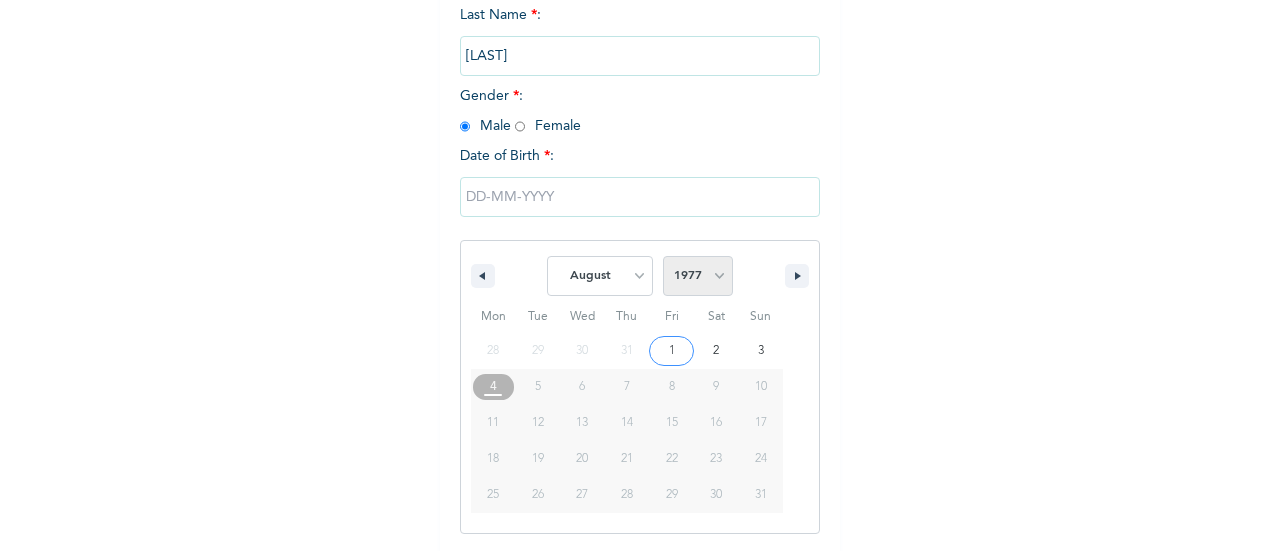 click on "2025 2024 2023 2022 2021 2020 2019 2018 2017 2016 2015 2014 2013 2012 2011 2010 2009 2008 2007 2006 2005 2004 2003 2002 2001 2000 1999 1998 1997 1996 1995 1994 1993 1992 1991 1990 1989 1988 1987 1986 1985 1984 1983 1982 1981 1980 1979 1978 1977 1976 1975 1974 1973 1972 1971 1970 1969 1968 1967 1966 1965 1964 1963 1962 1961 1960 1959 1958 1957 1956 1955 1954 1953 1952 1951 1950 1949 1948 1947 1946 1945 1944 1943 1942 1941 1940 1939 1938 1937 1936 1935 1934 1933 1932 1931 1930 1929 1928 1927 1926 1925 1924 1923 1922 1921 1920 1919 1918 1917 1916 1915 1914 1913 1912 1911 1910 1909 1908 1907 1906 1905" at bounding box center (698, 276) 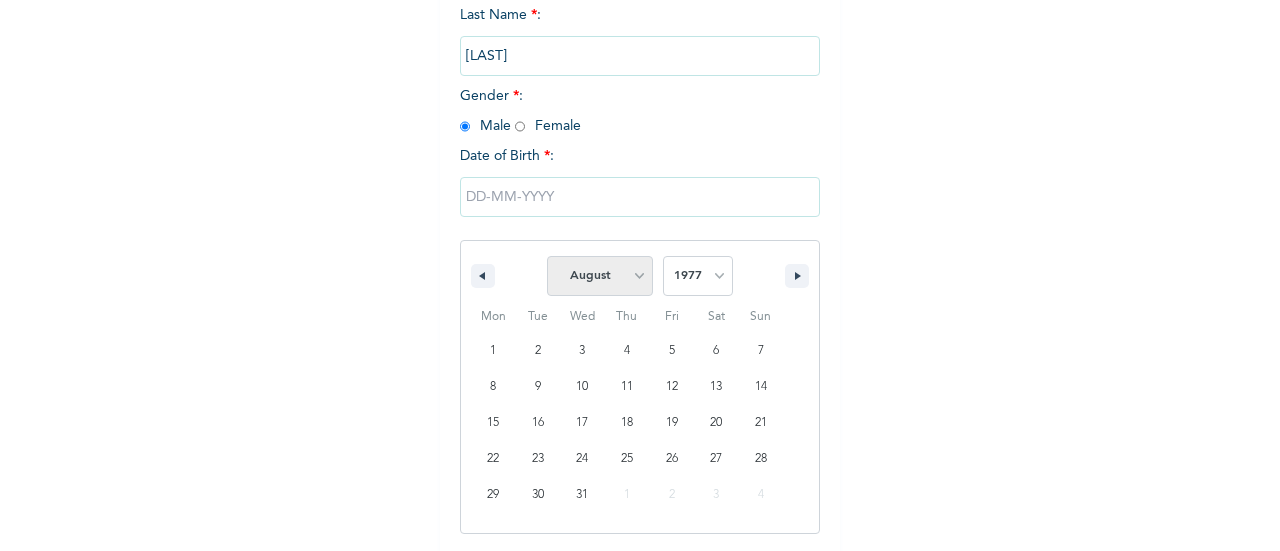 click on "January February March April May June July August September October November December" at bounding box center (600, 276) 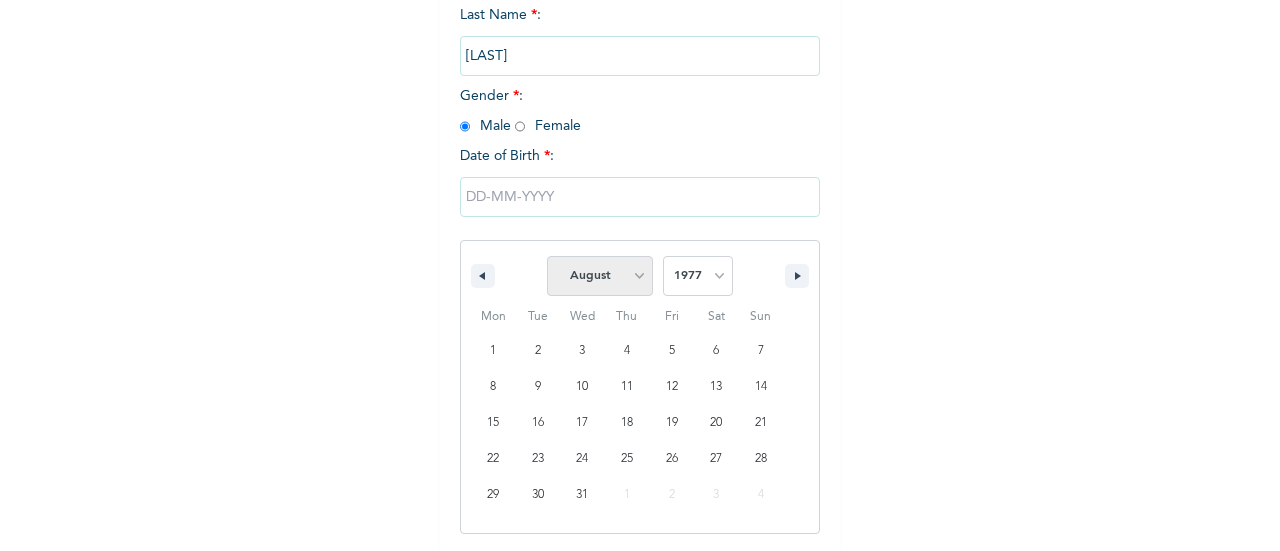 select on "9" 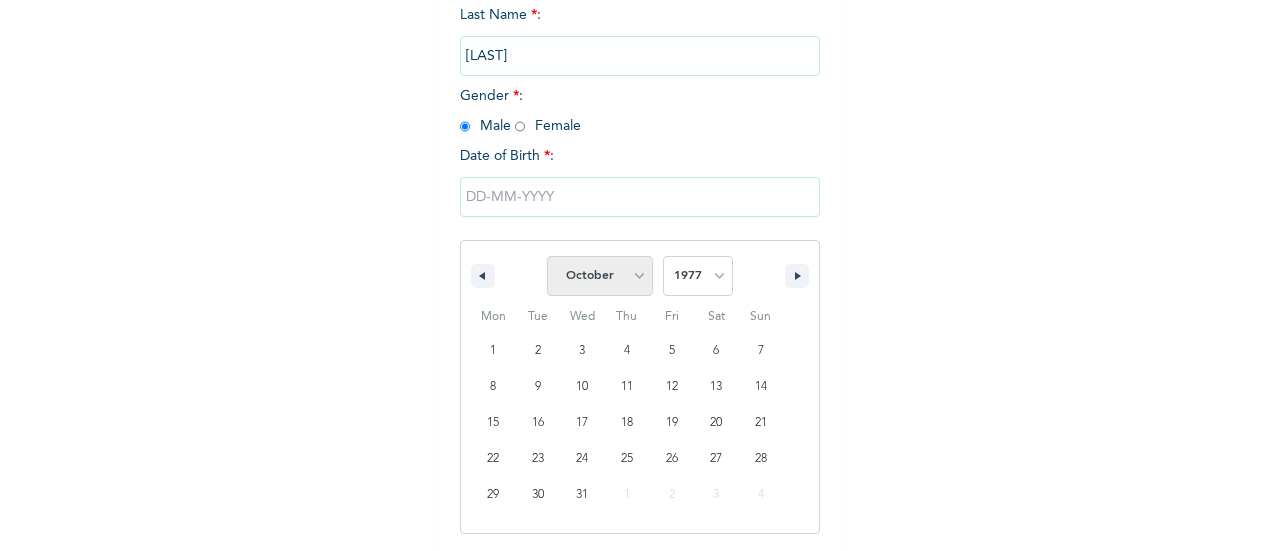 click on "January February March April May June July August September October November December" at bounding box center (600, 276) 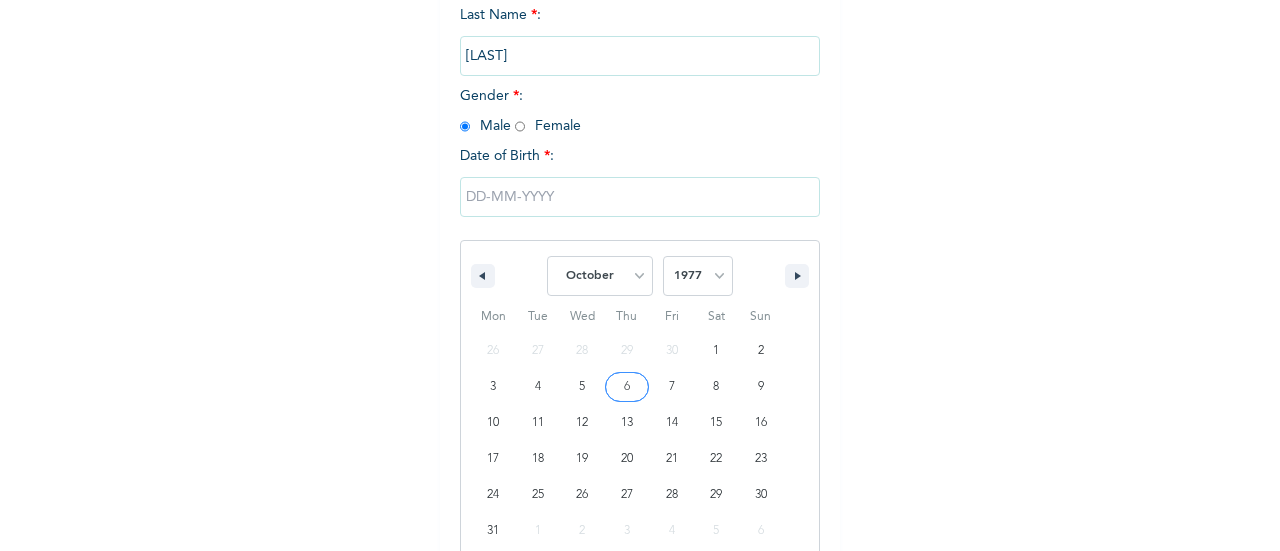 type on "[DATE]" 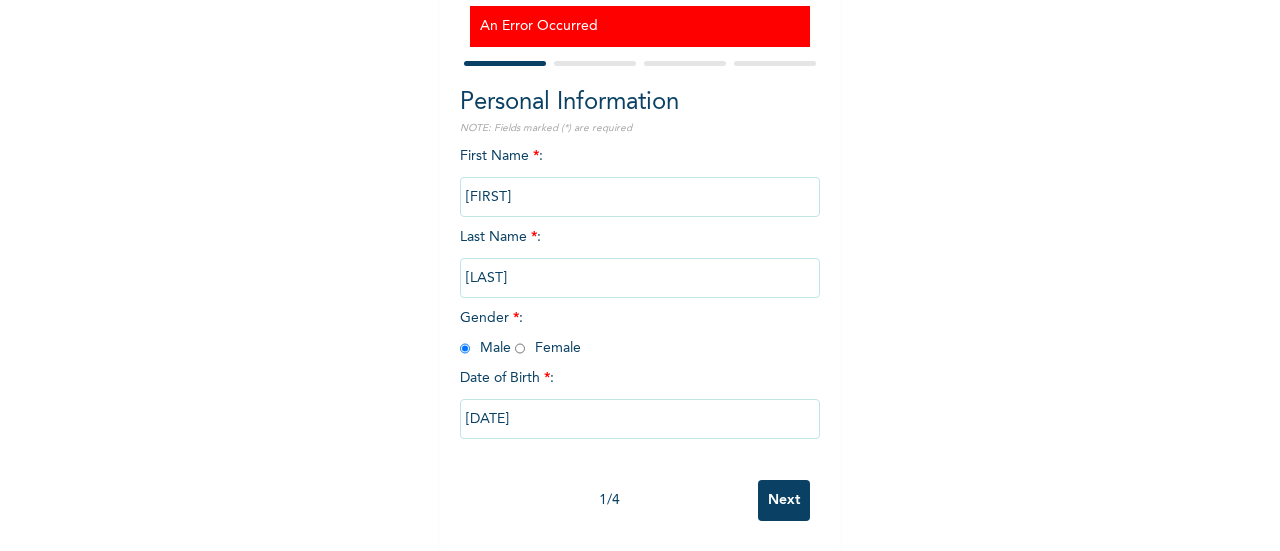 scroll, scrollTop: 215, scrollLeft: 0, axis: vertical 